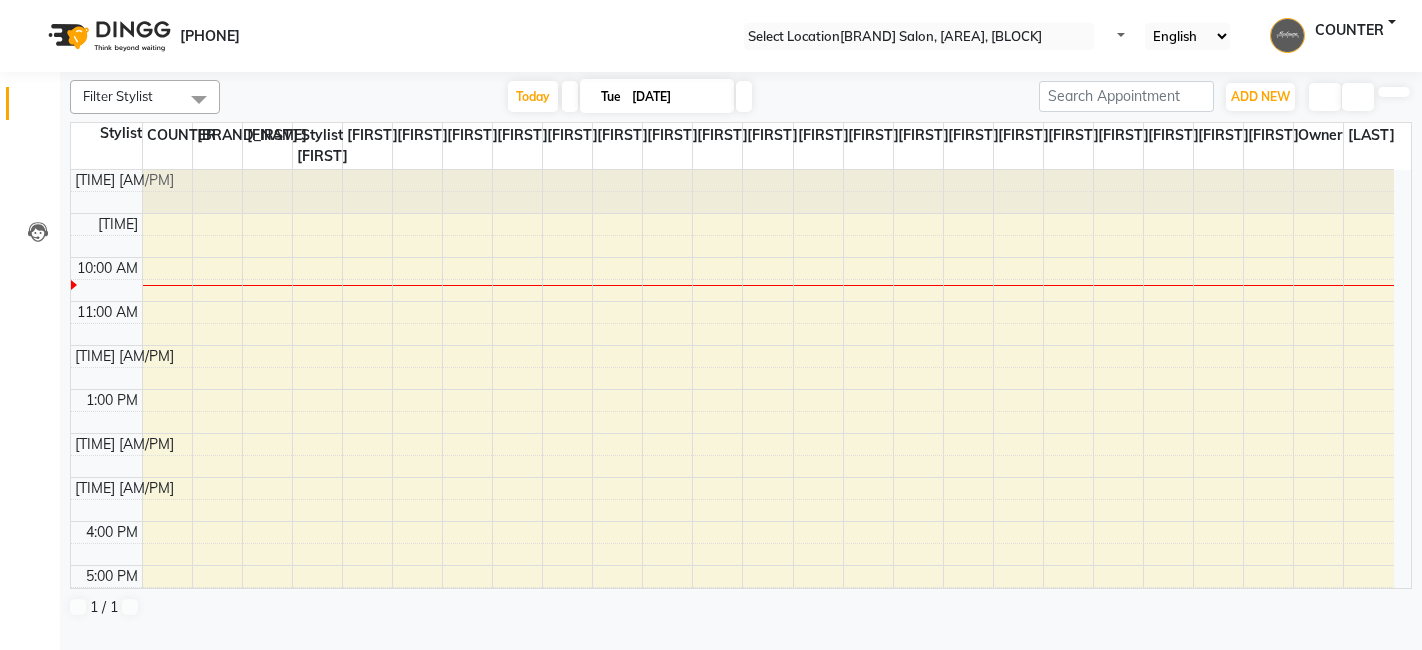 scroll, scrollTop: 0, scrollLeft: 0, axis: both 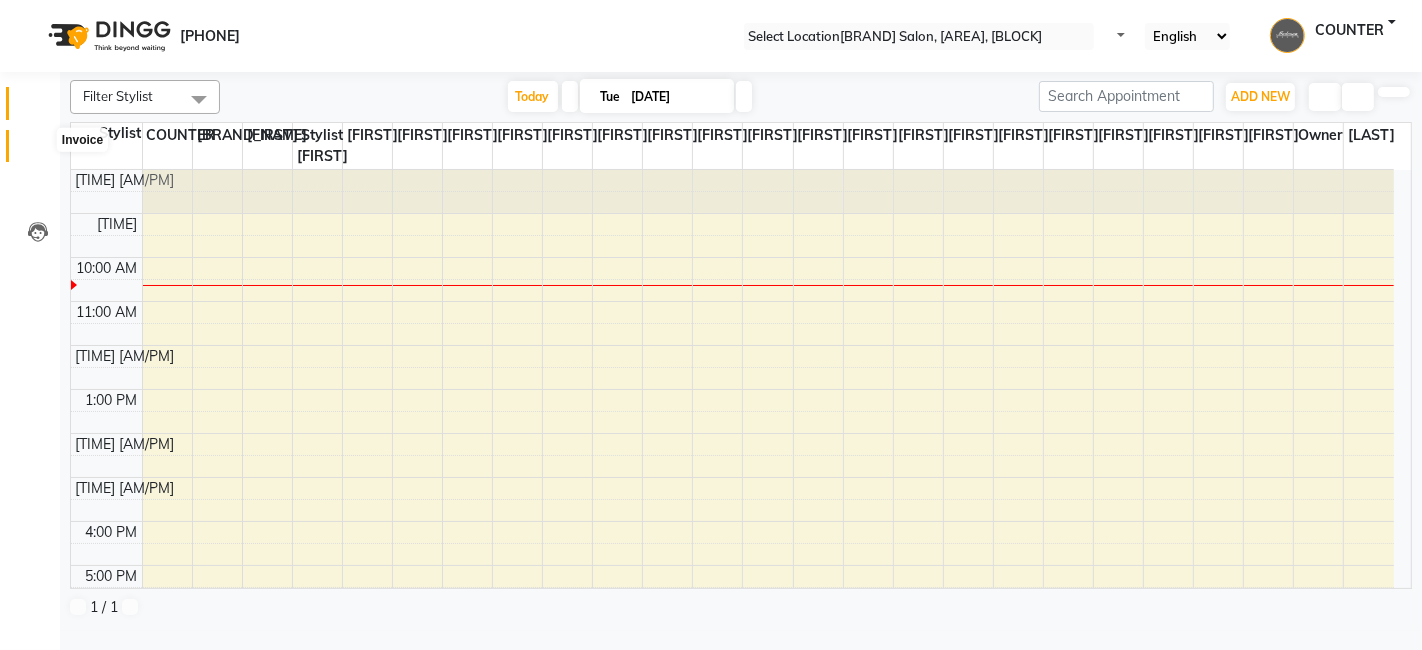 click at bounding box center (38, 151) 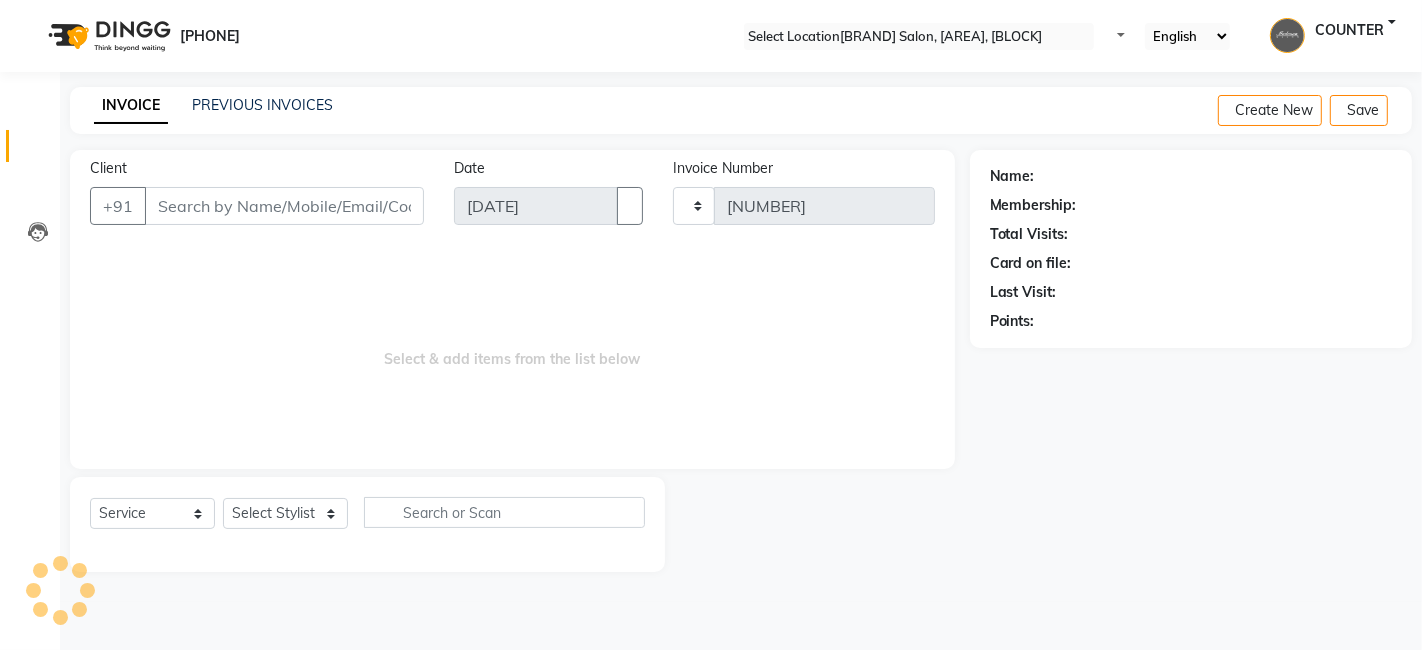 click at bounding box center [38, 151] 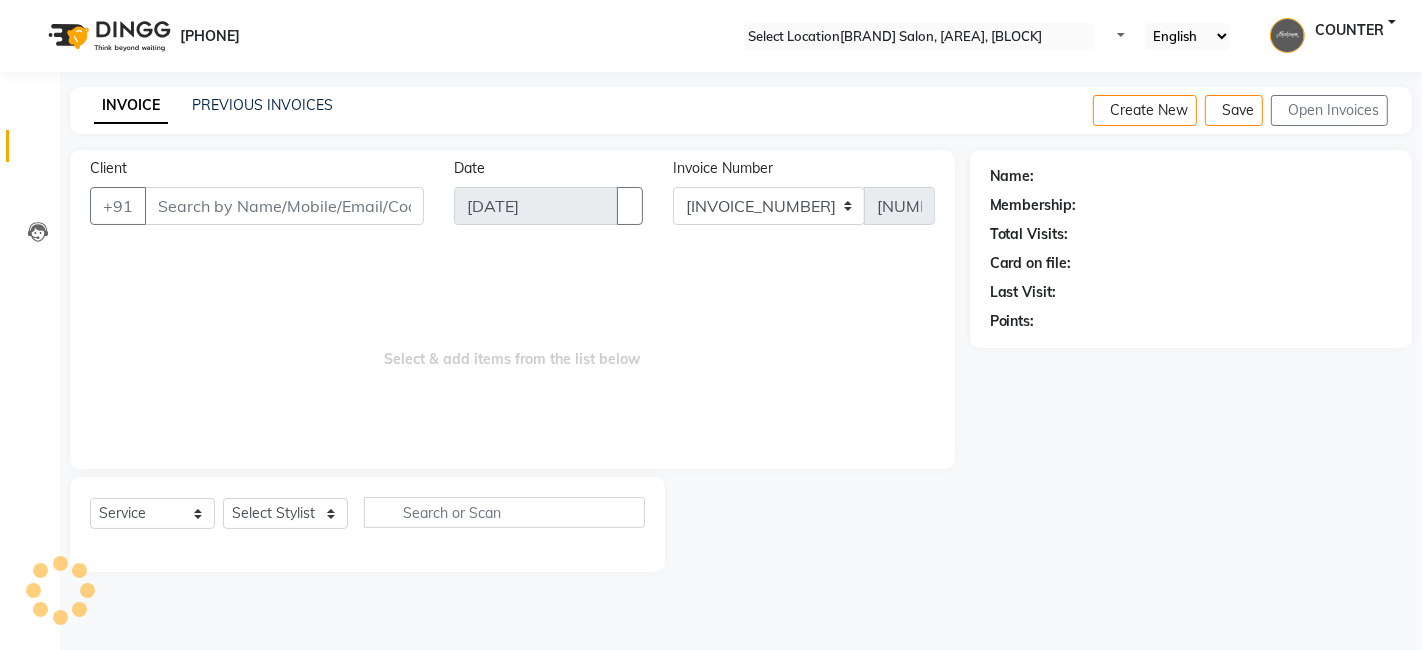 click on "Client" at bounding box center [284, 206] 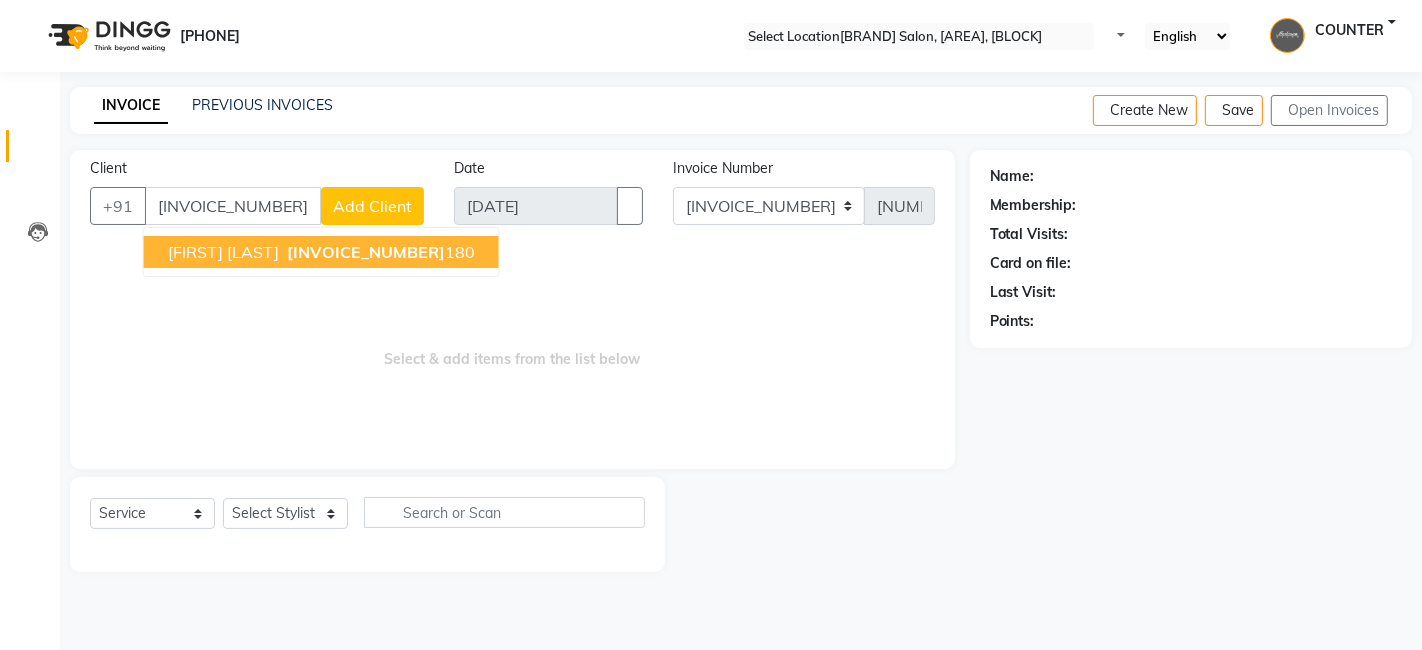 click on "[INVOICE_NUMBER]" at bounding box center [366, 252] 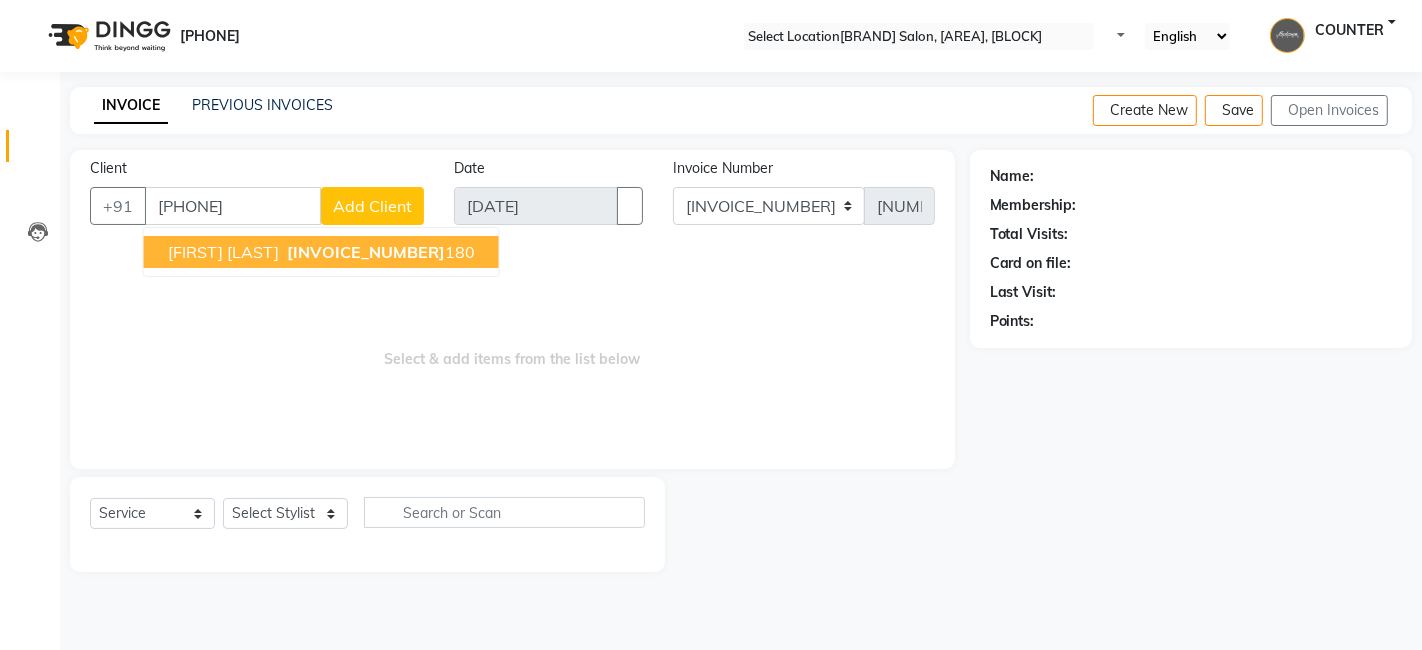 type on "[PHONE]" 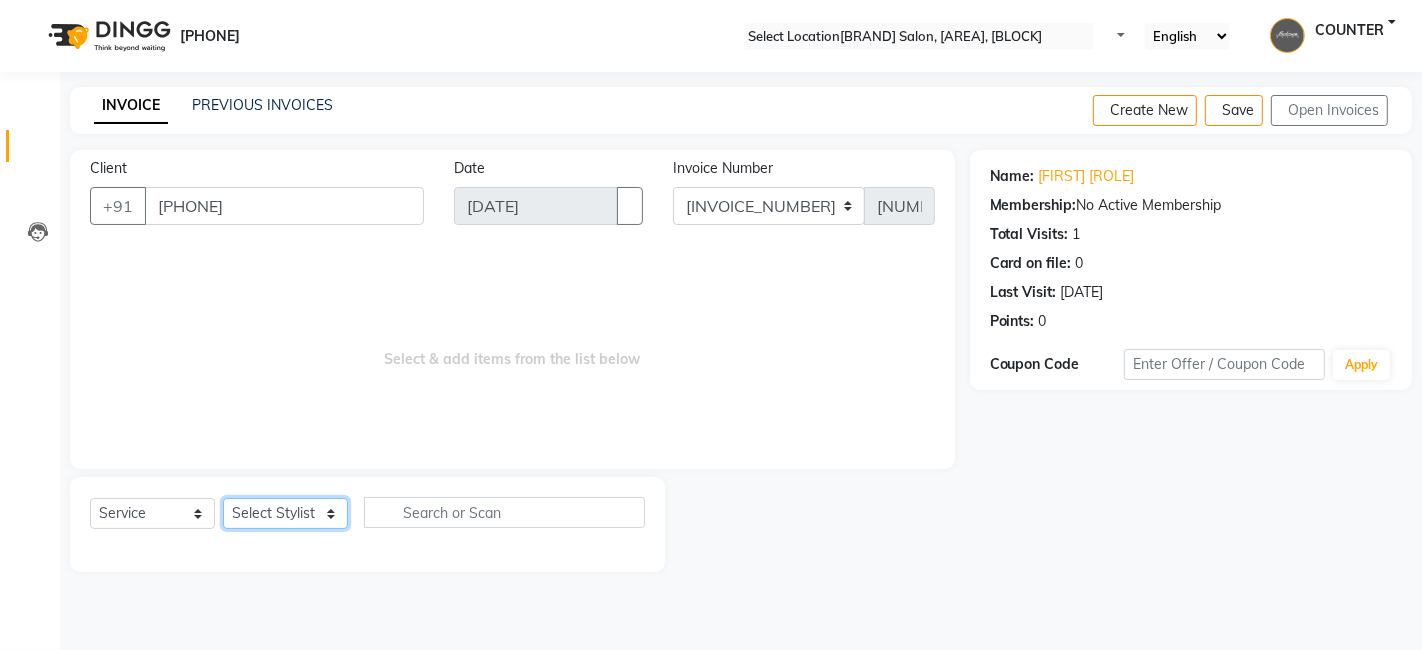 click on "Select Stylist [FIRST] [LAST] [FIRST] [FIRST] [FIRST] [FIRST] [FIRST] [FIRST] [FIRST] [FIRST] [FIRST] [FIRST] [FIRST] [FIRST] [FIRST] [FIRST] [FIRST] [FIRST] [FIRST] [FIRST] [FIRST] [FIRST] [FIRST] [FIRST] [FIRST] [FIRST] [FIRST] [FIRST] [FIRST] [FIRST] [FIRST]" at bounding box center (285, 513) 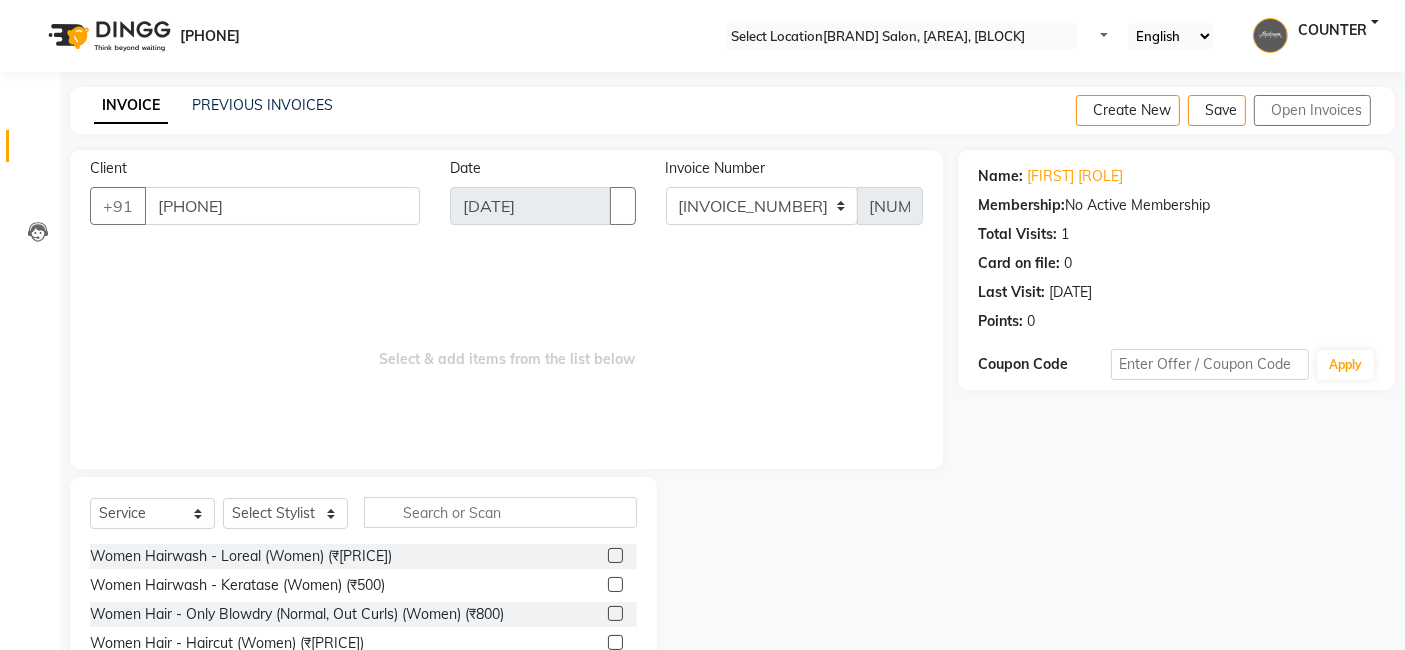 click at bounding box center [615, 555] 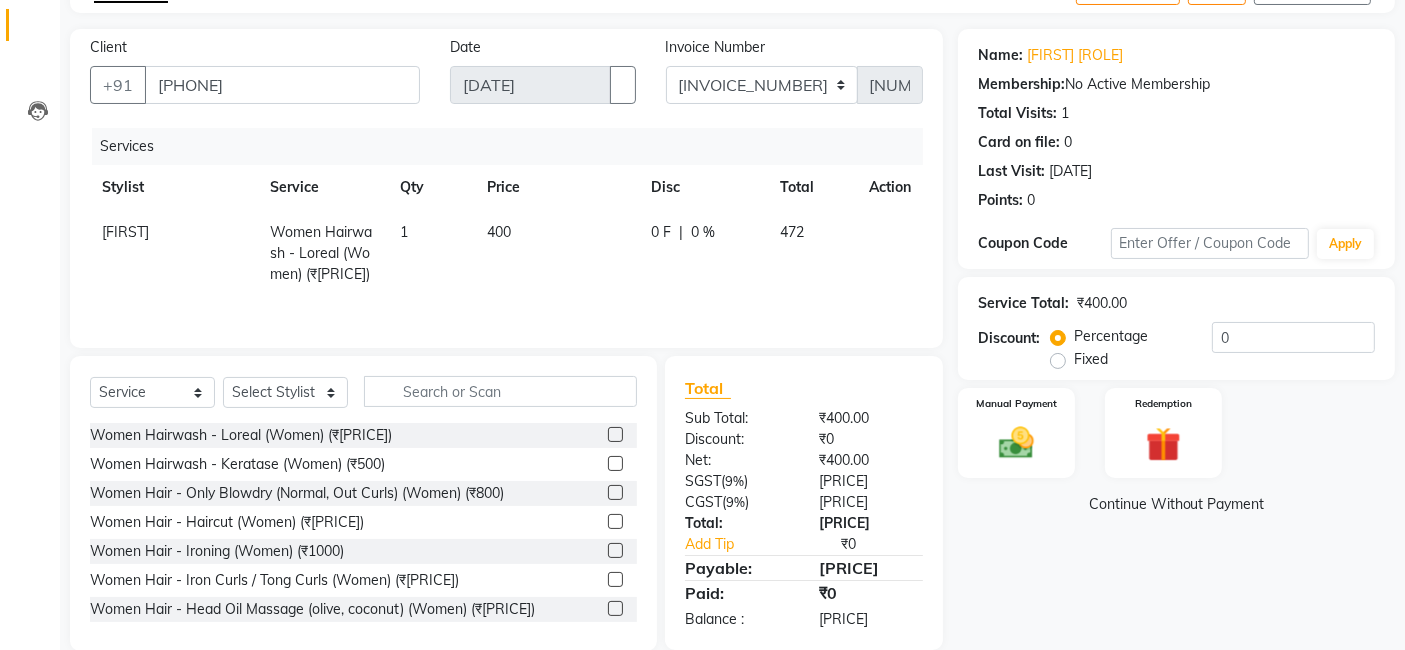 scroll, scrollTop: 152, scrollLeft: 0, axis: vertical 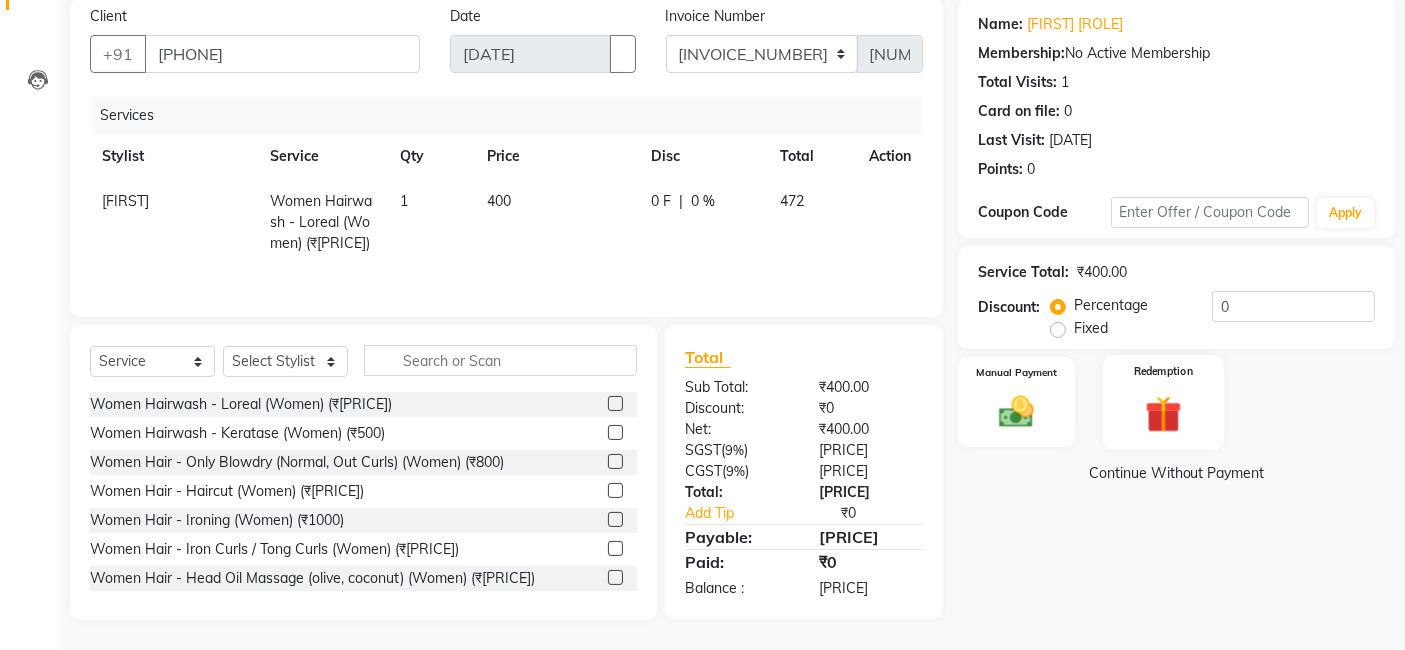click on "Redemption" at bounding box center [1016, 372] 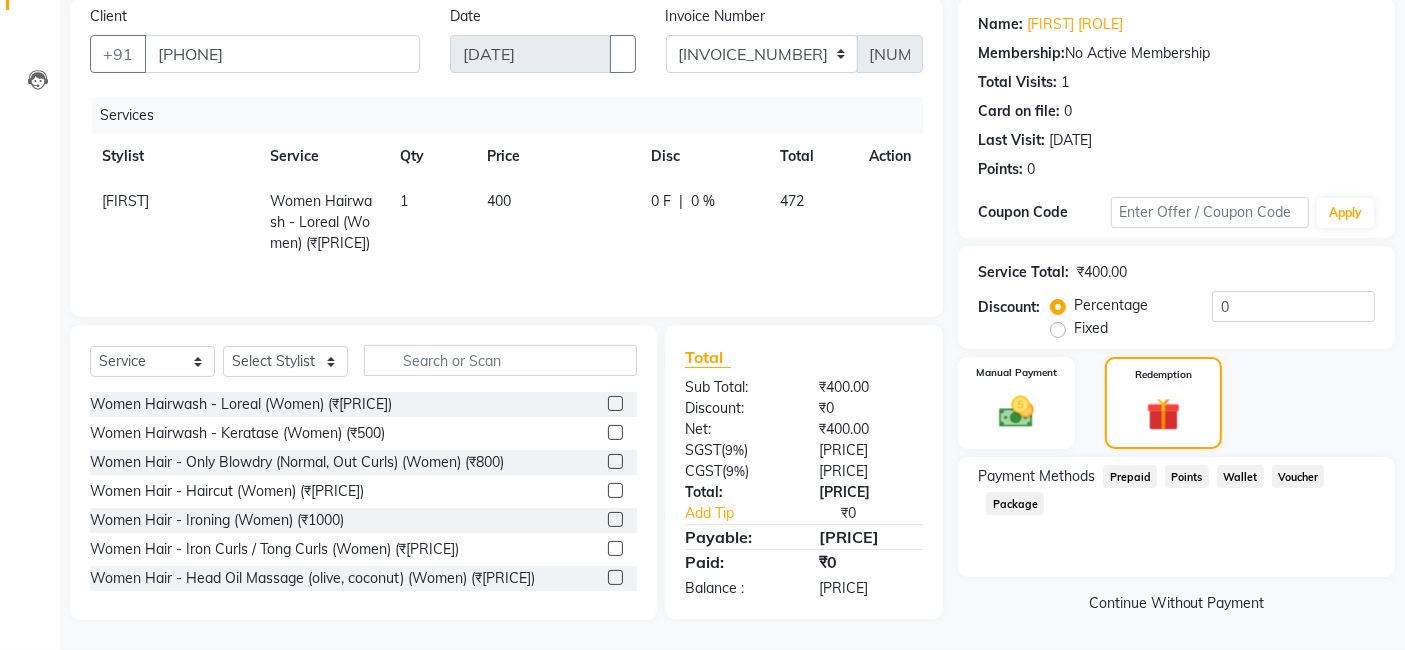 click on "0 %" at bounding box center [703, 201] 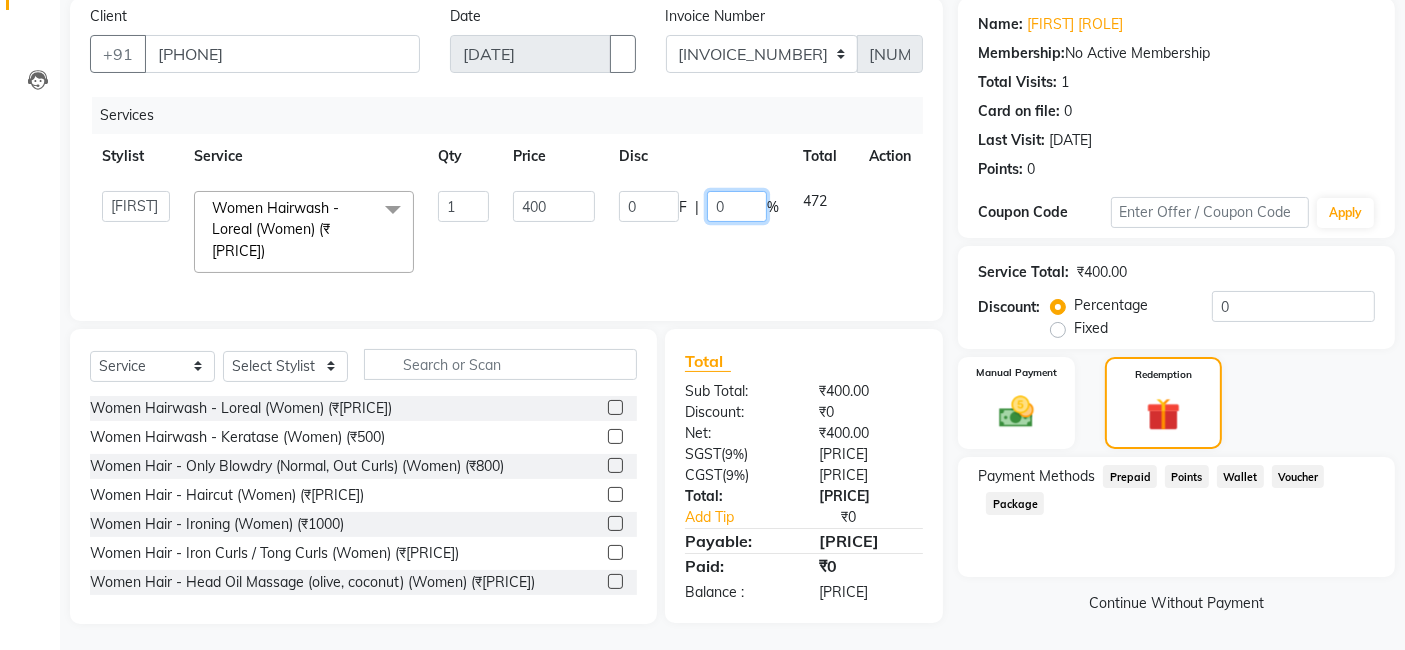 click on "0" at bounding box center (737, 206) 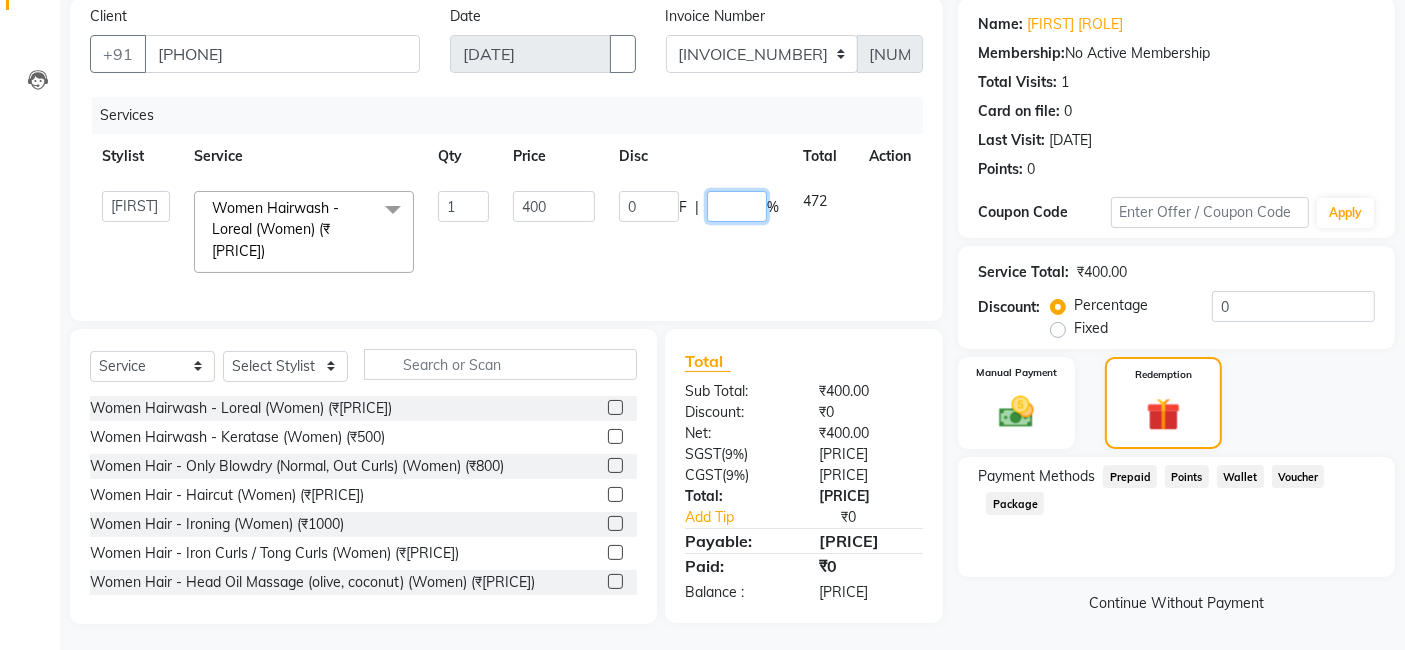 type on "1" 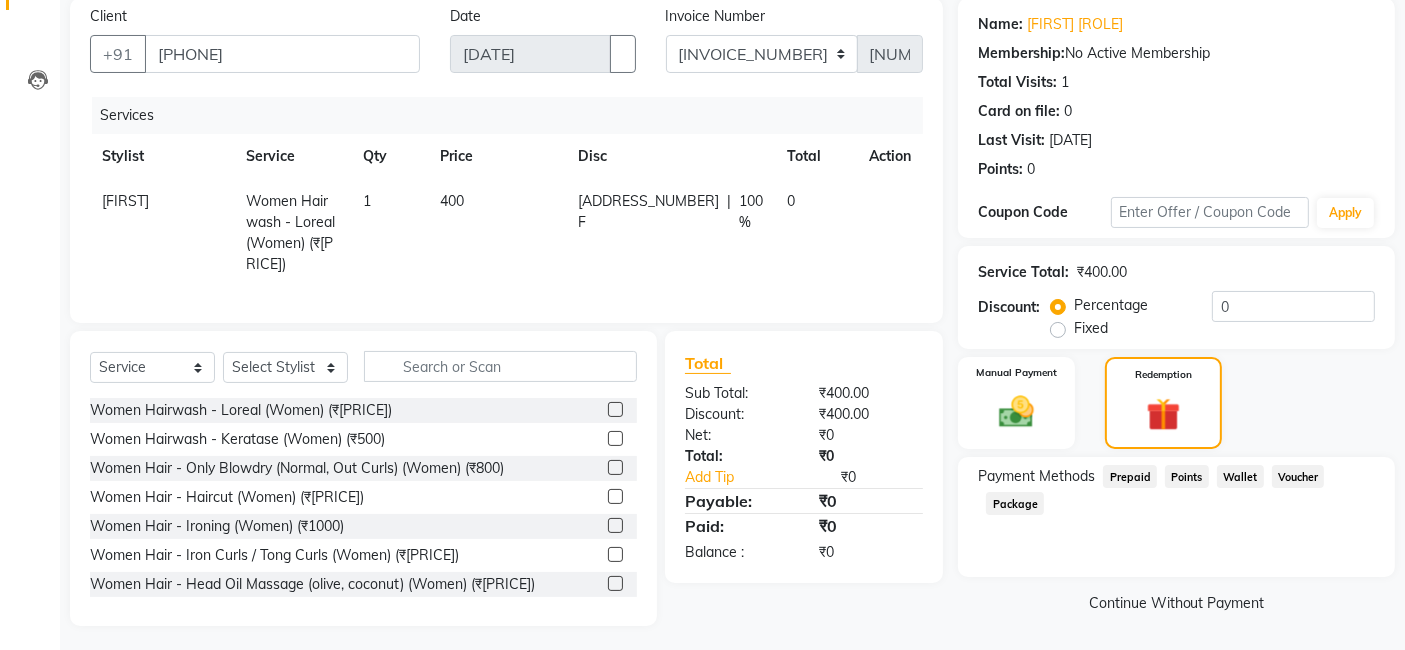 click on "Name: [FIRST] [LAST] Membership:  No Active Membership  Total Visits:  1 Card on file:  0 Last Visit:   [DATE] Points:   0  Coupon Code Apply Service Total:  [PRICE]  Discount:  Percentage   Fixed  0 Manual Payment Redemption Payment Methods  Prepaid   Points   Wallet   Voucher   Package   Continue Without Payment" at bounding box center [1184, 312] 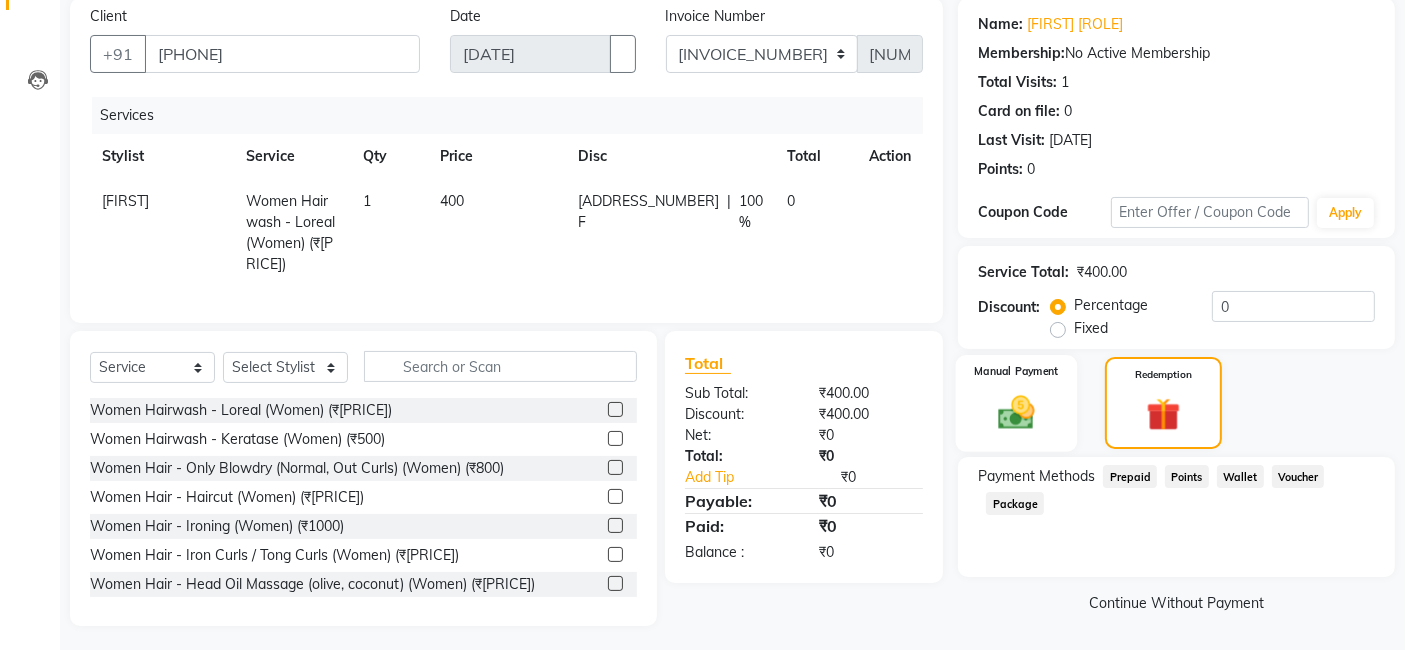 click at bounding box center [1017, 412] 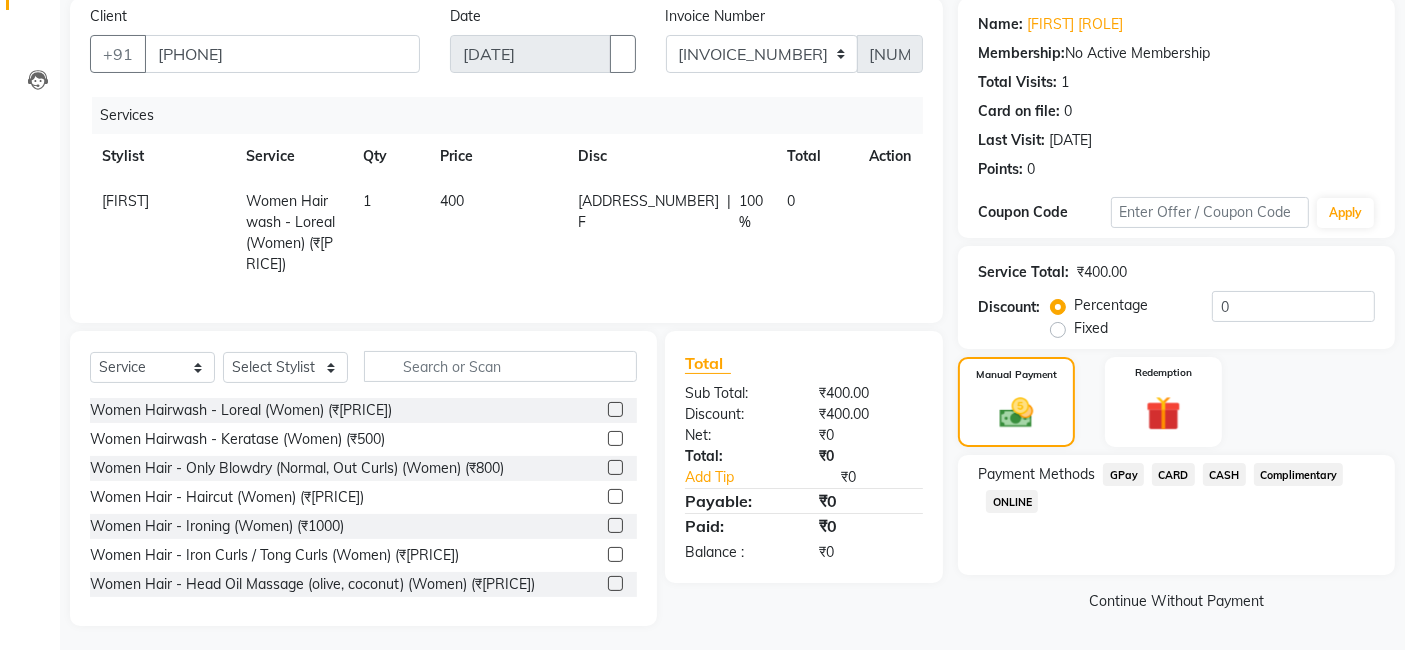 click on "Complimentary" at bounding box center [1123, 474] 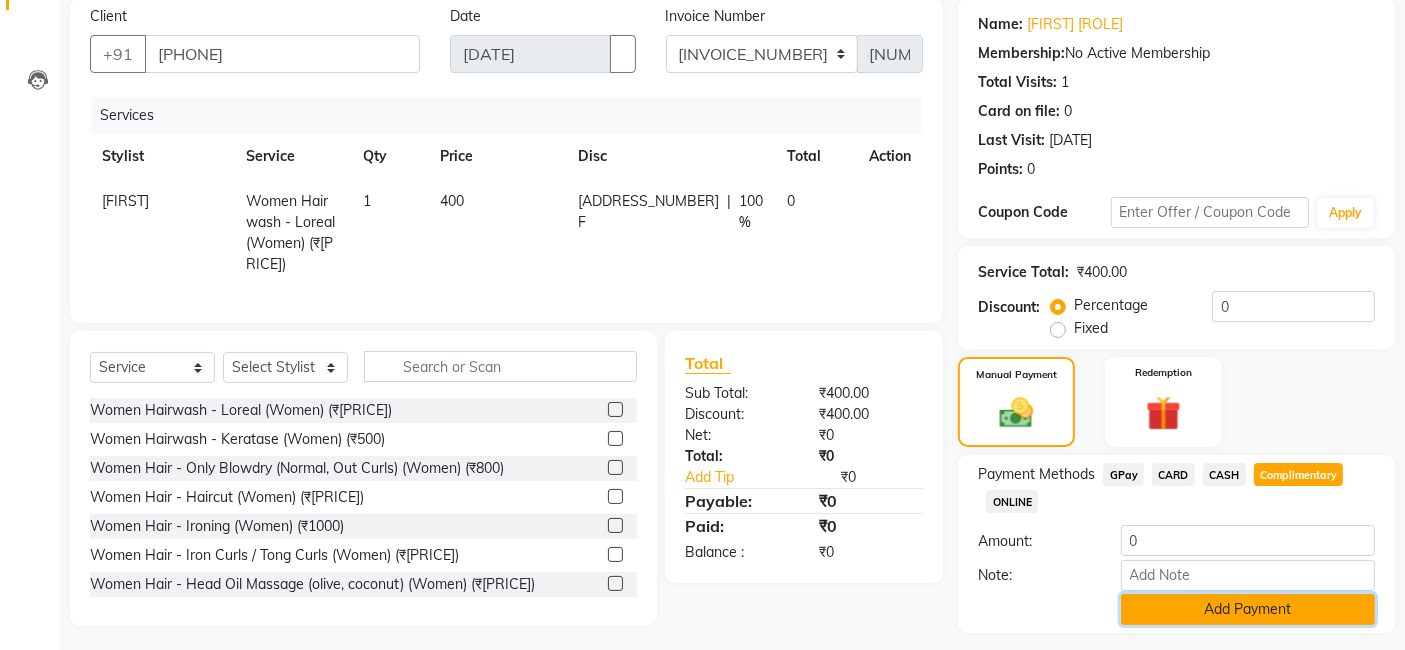 click on "Add Payment" at bounding box center (1248, 609) 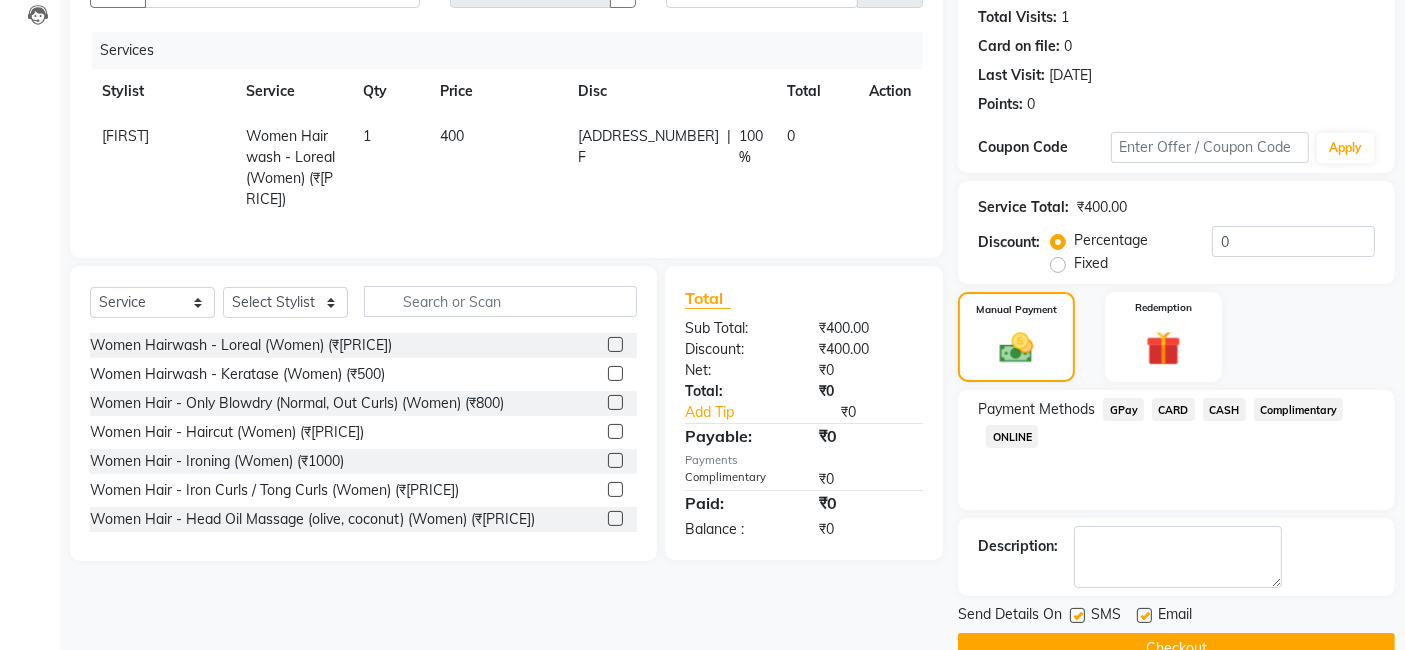 scroll, scrollTop: 266, scrollLeft: 0, axis: vertical 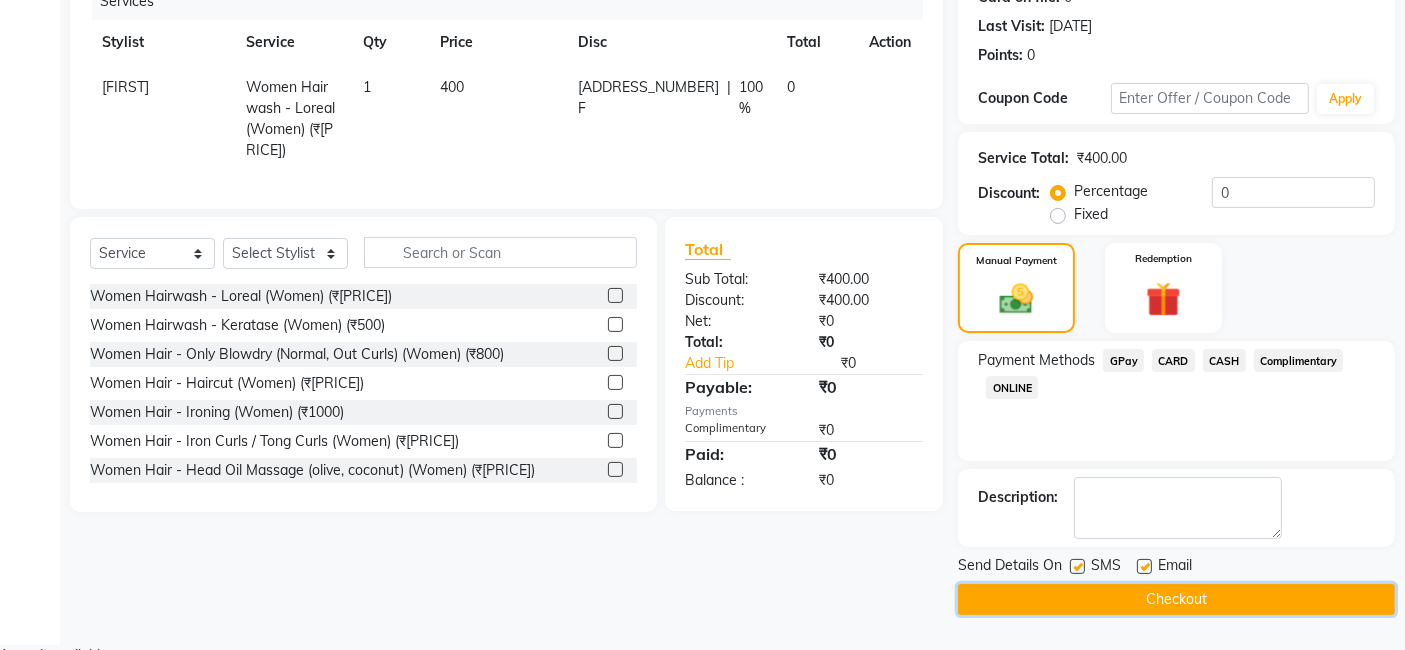 click on "Checkout" at bounding box center (1176, 599) 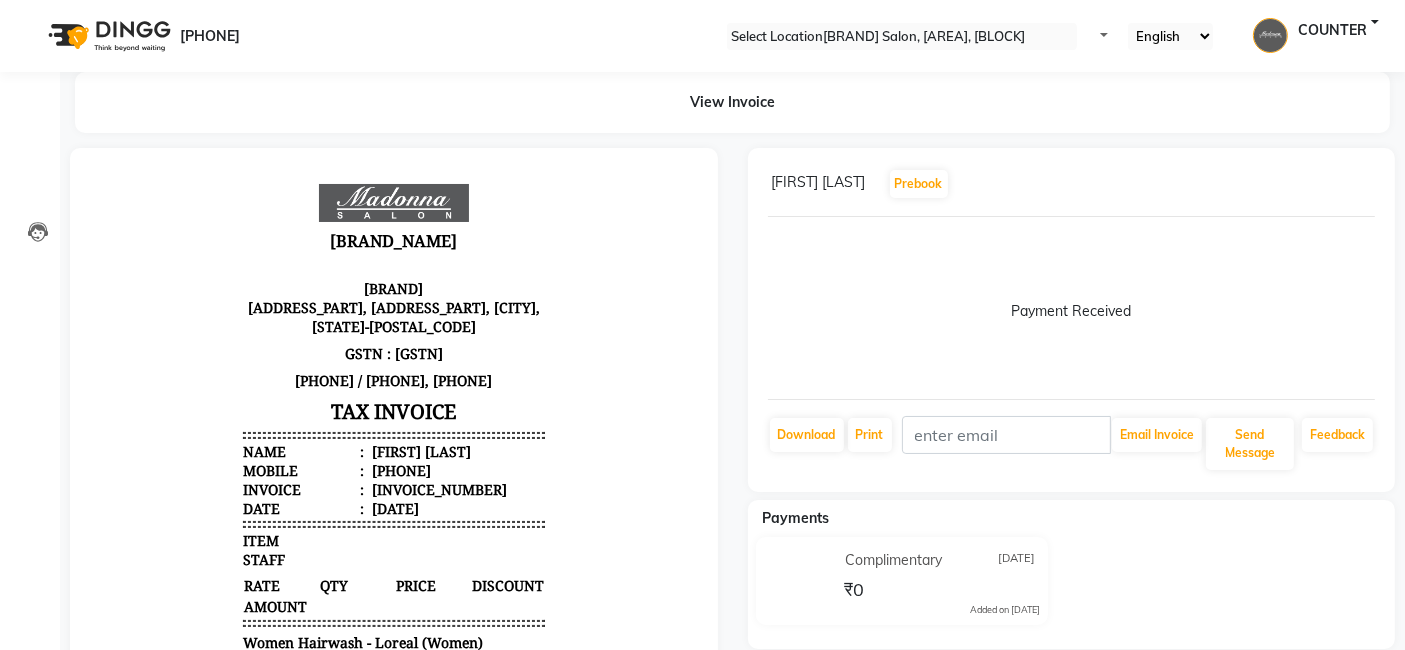 scroll, scrollTop: 0, scrollLeft: 0, axis: both 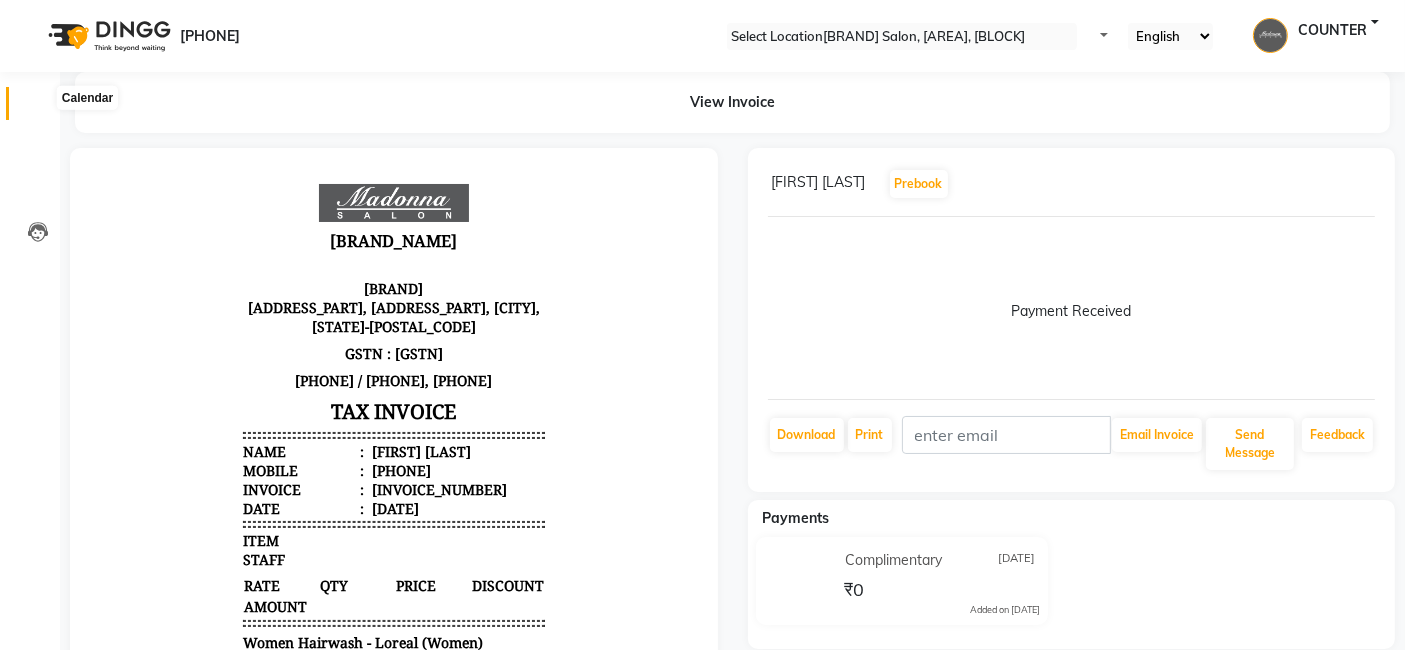 click at bounding box center [38, 108] 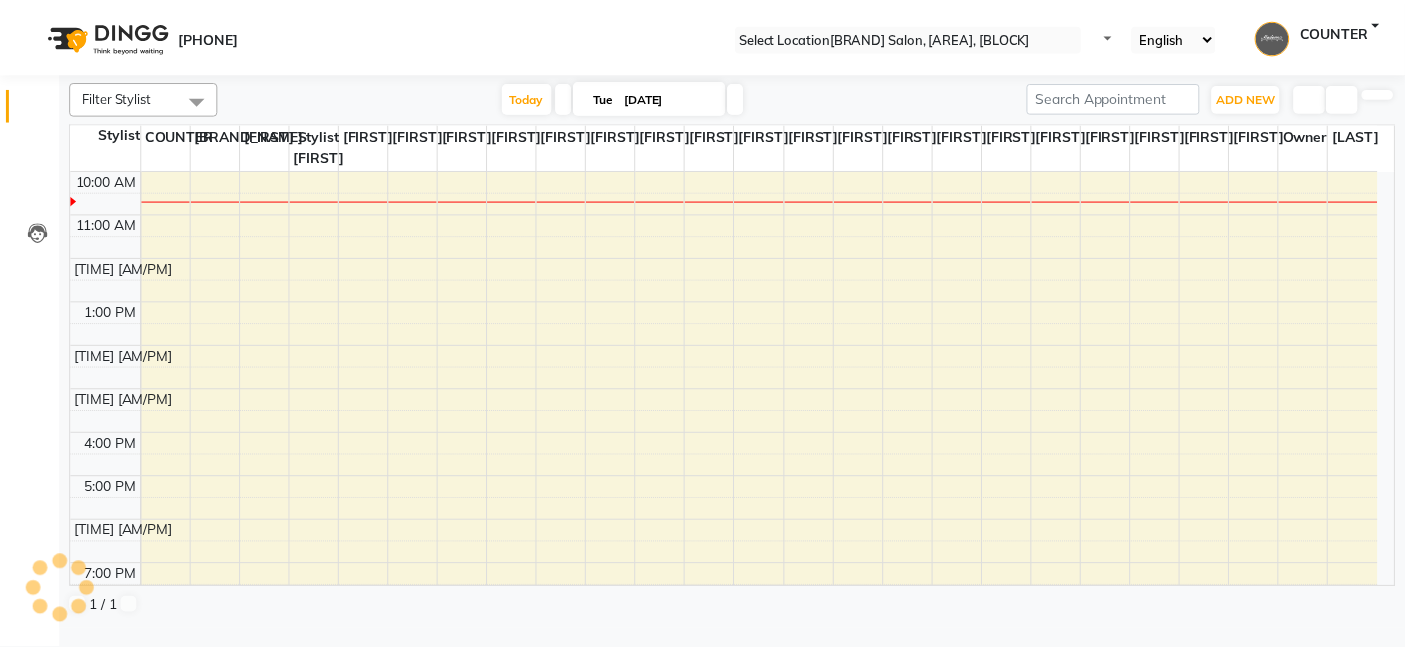 scroll, scrollTop: 0, scrollLeft: 0, axis: both 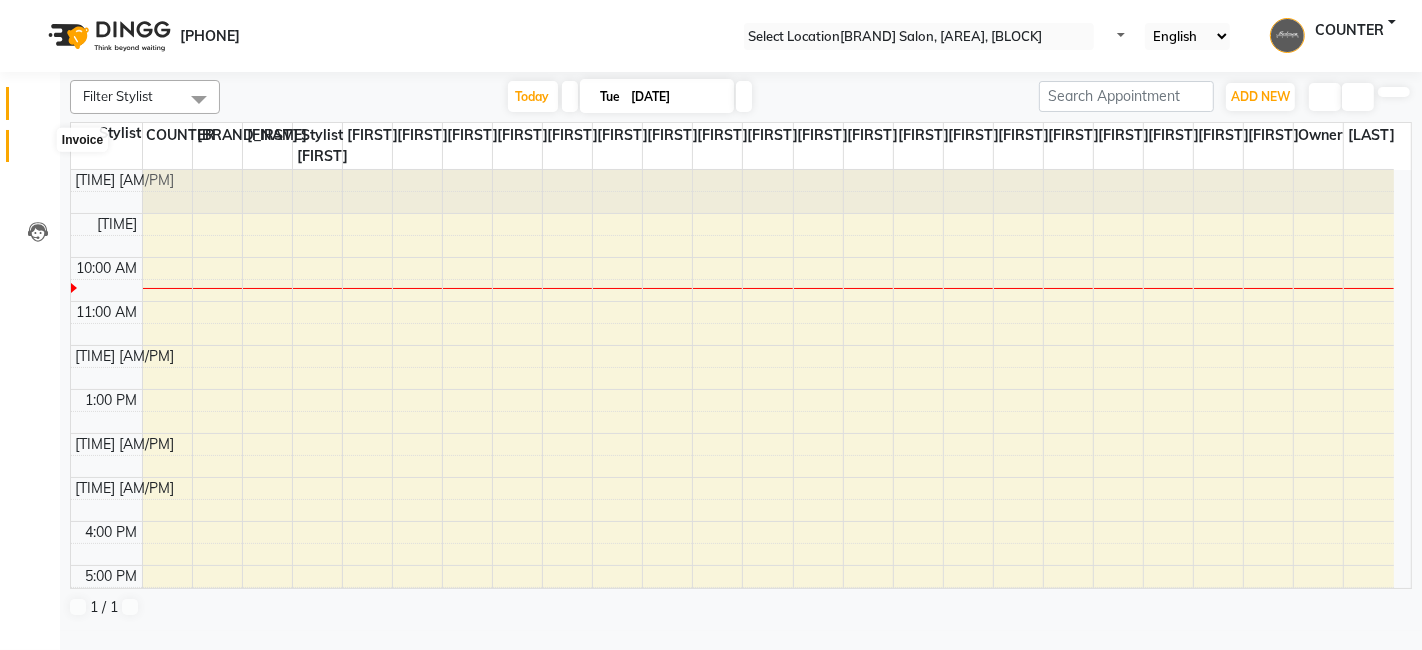 click at bounding box center (37, 151) 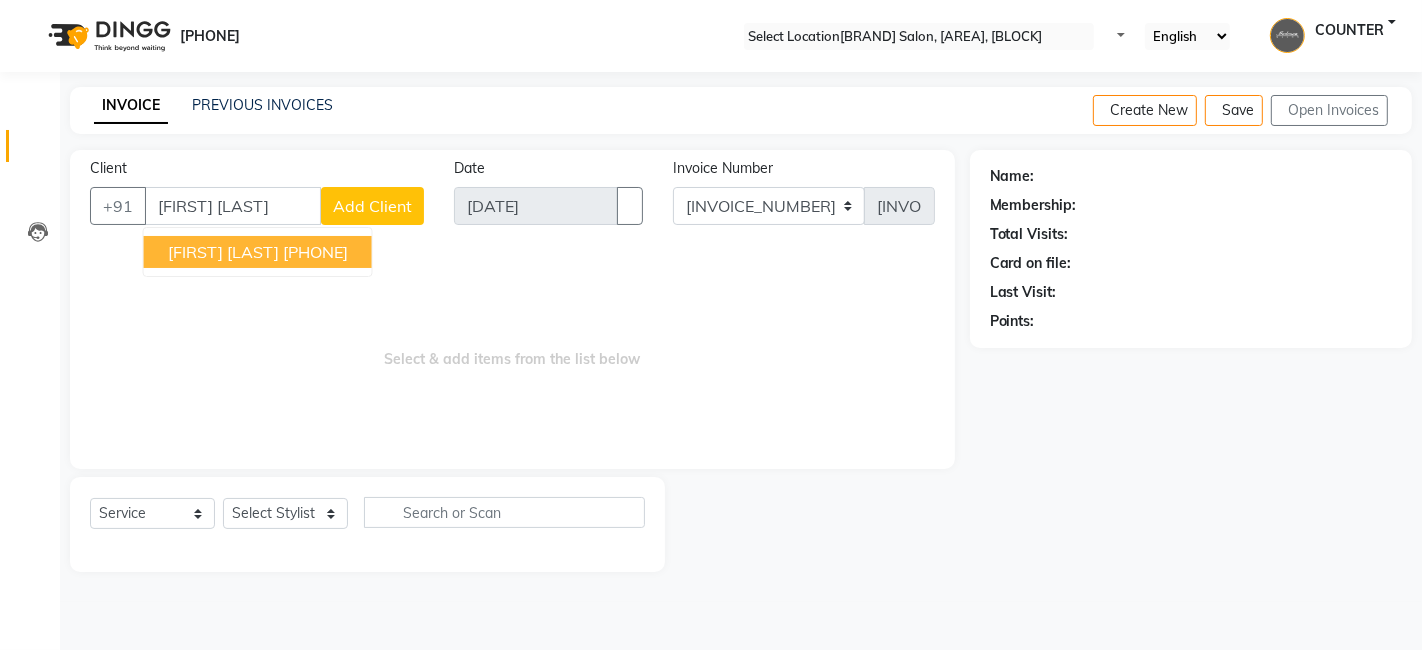 click on "[FIRST] [LAST]" at bounding box center [223, 252] 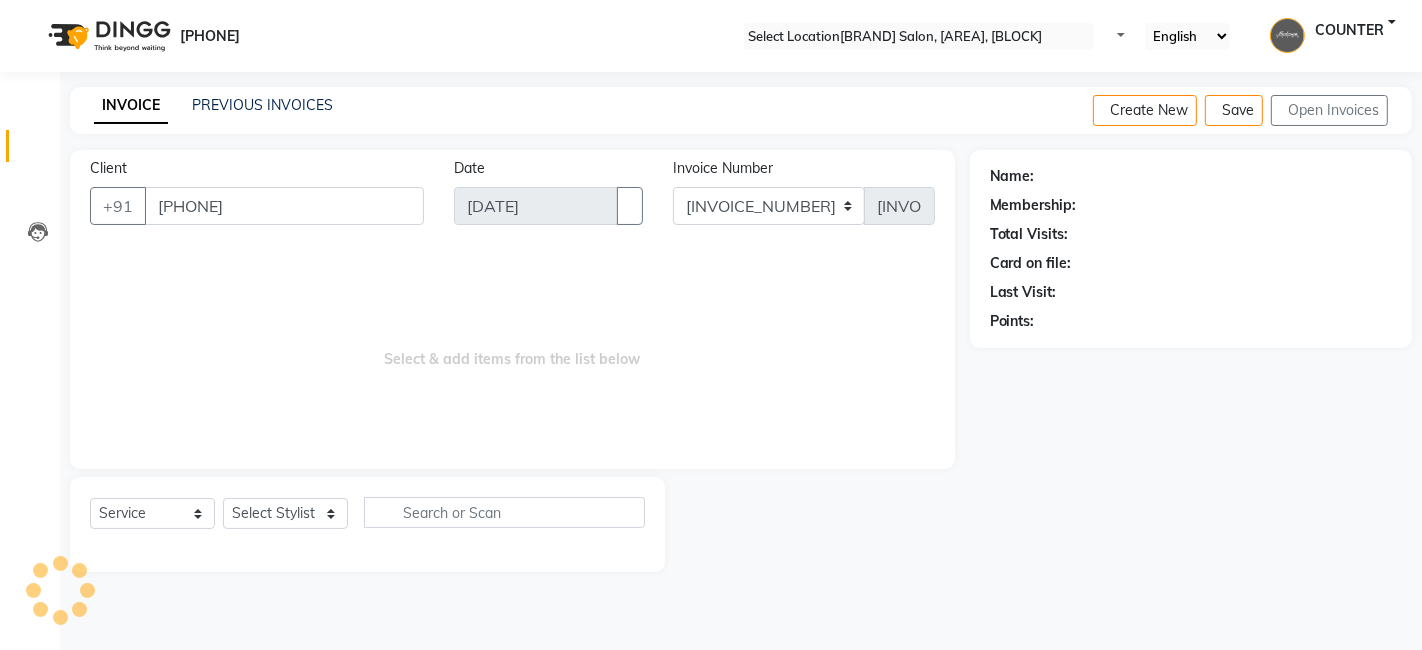 type on "[PHONE]" 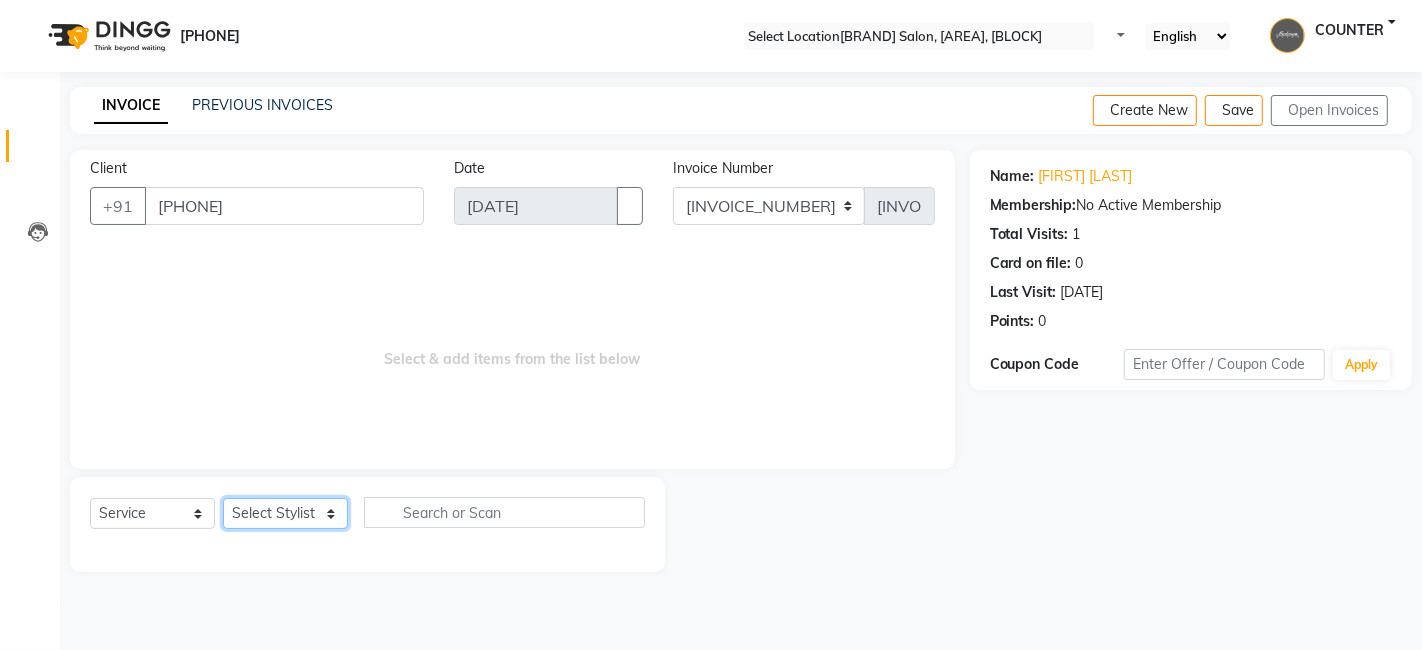 click on "Select Stylist [FIRST] [LAST] [FIRST] [FIRST] [FIRST] [FIRST] [FIRST] [FIRST] [FIRST] [FIRST] [FIRST] [FIRST] [FIRST] [FIRST] [FIRST] [FIRST] [FIRST] [FIRST] [FIRST] [FIRST] [FIRST] [FIRST] [FIRST] [FIRST] [FIRST] [FIRST] [FIRST] [FIRST] [FIRST] [FIRST] [FIRST]" at bounding box center (285, 513) 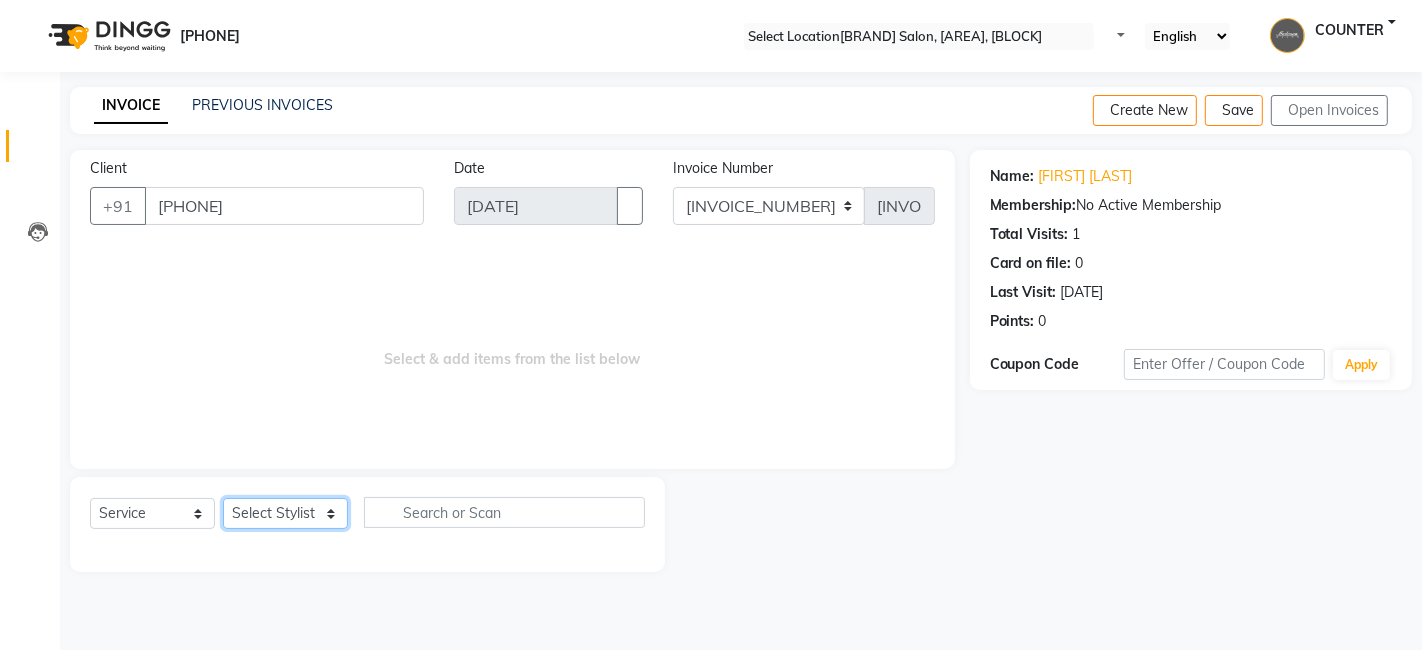 select on "[INVOICE_NUMBER]" 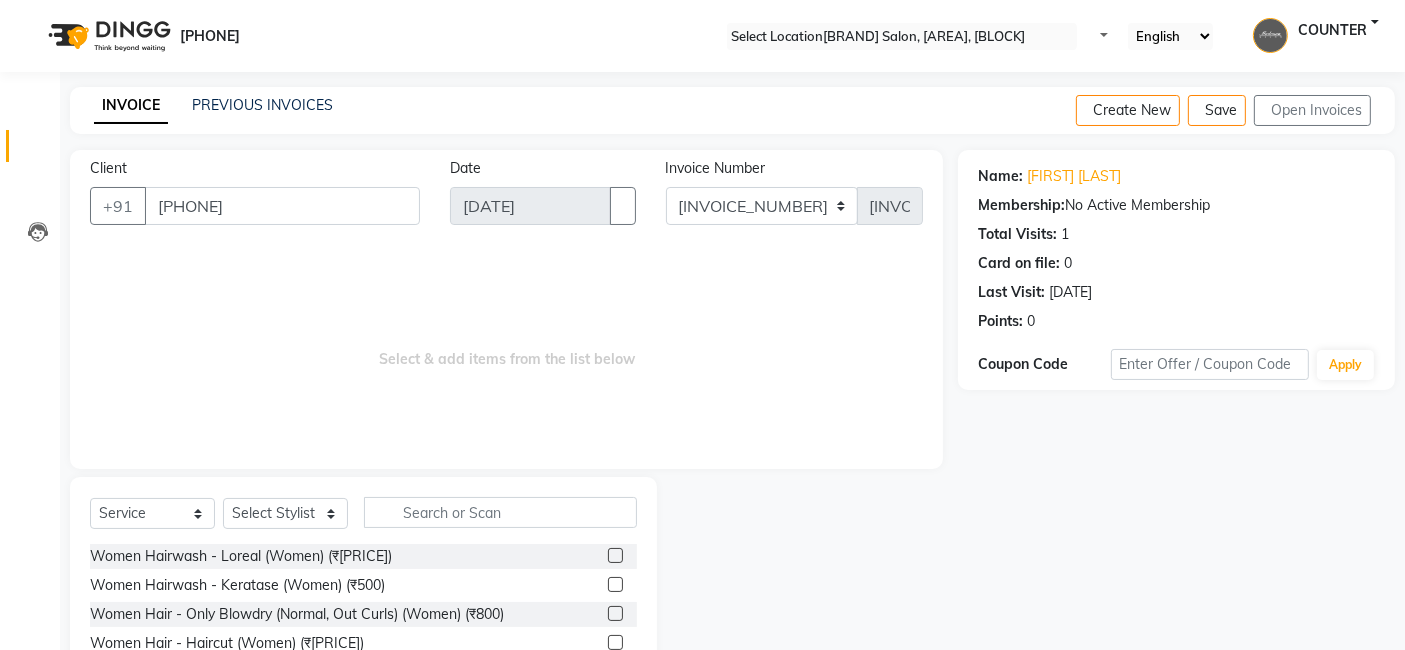 click at bounding box center (615, 555) 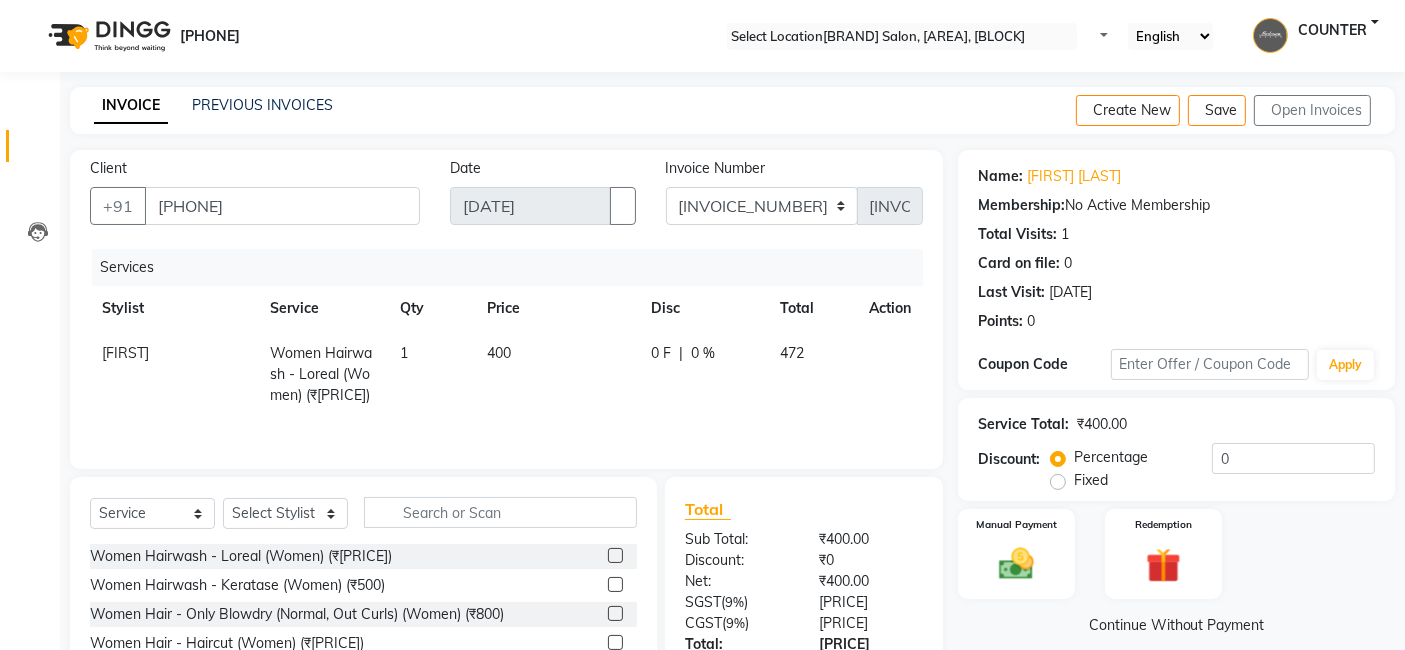 click on "0 F | 0 %" at bounding box center (703, 374) 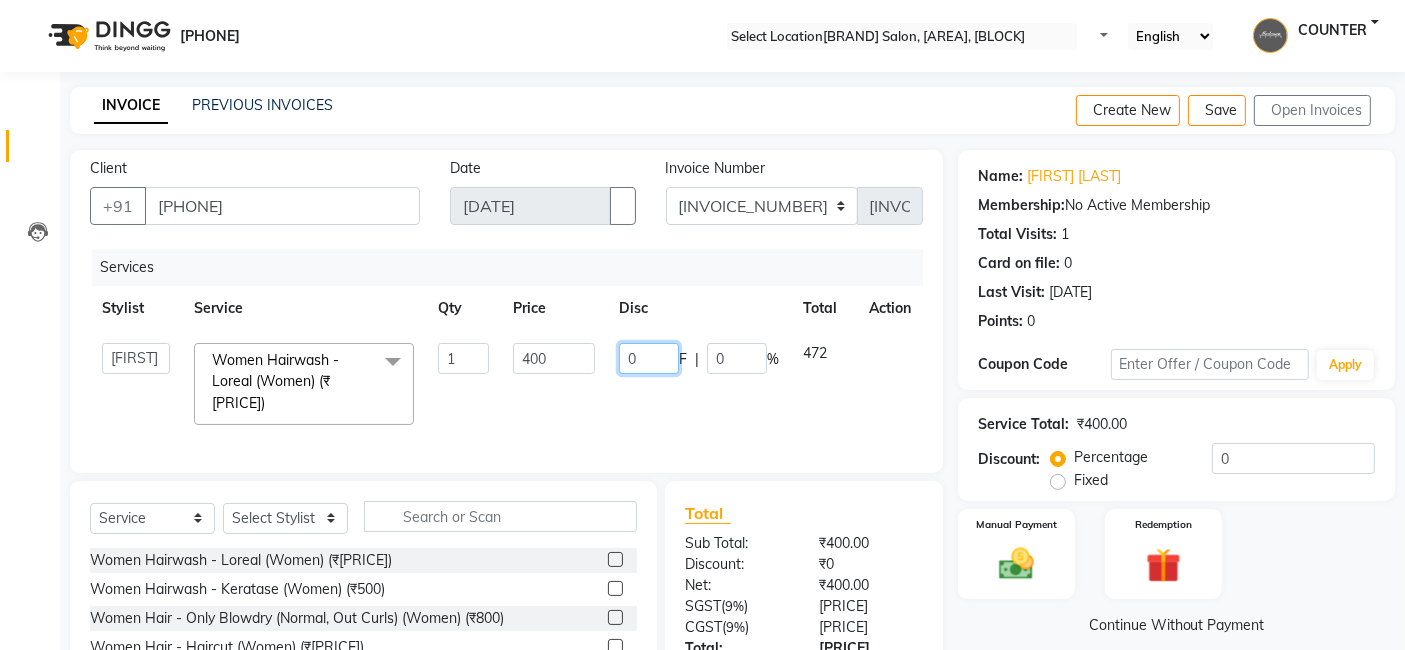 click on "0" at bounding box center (649, 358) 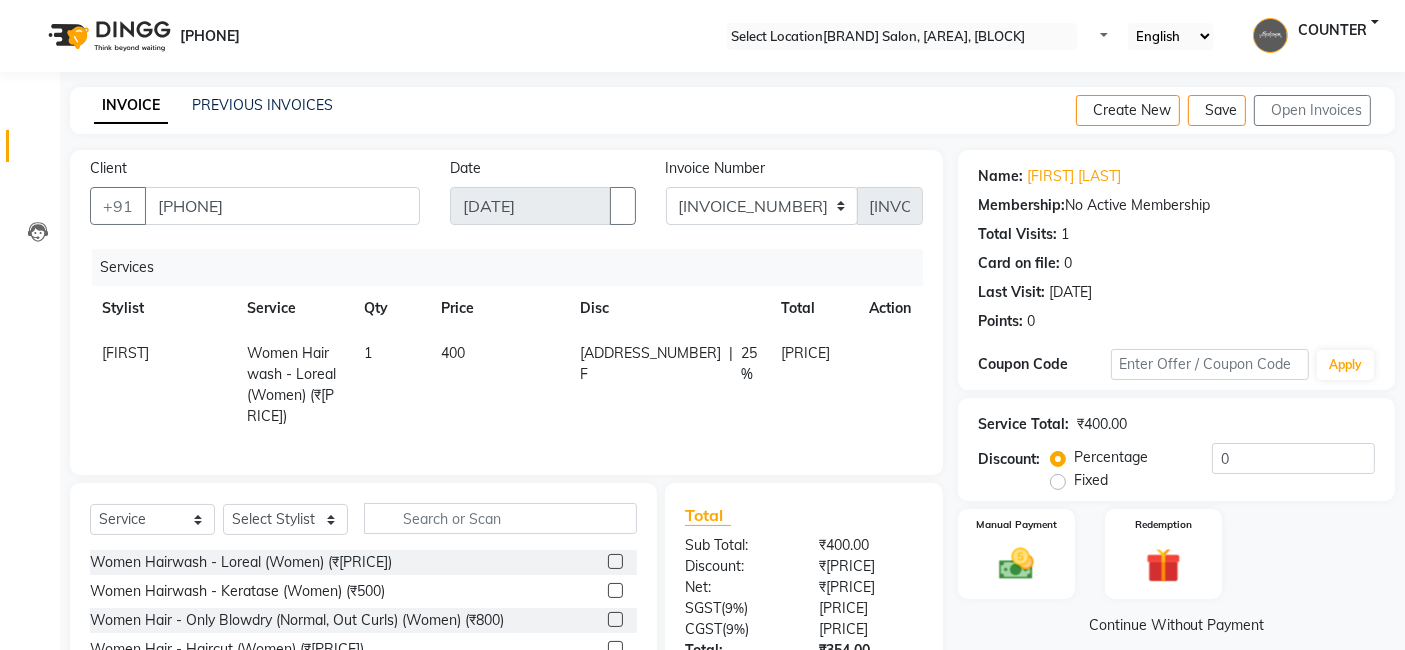 click on "Manual Payment Redemption" at bounding box center [1176, 554] 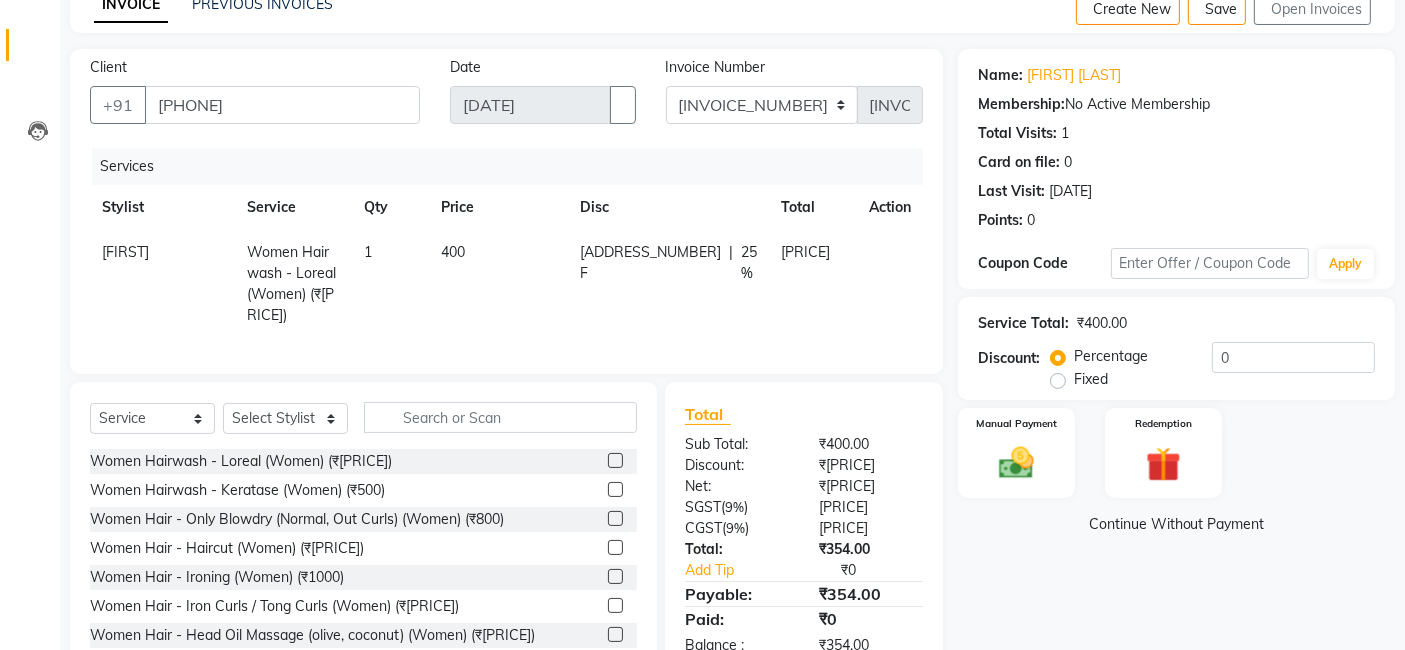 scroll, scrollTop: 152, scrollLeft: 0, axis: vertical 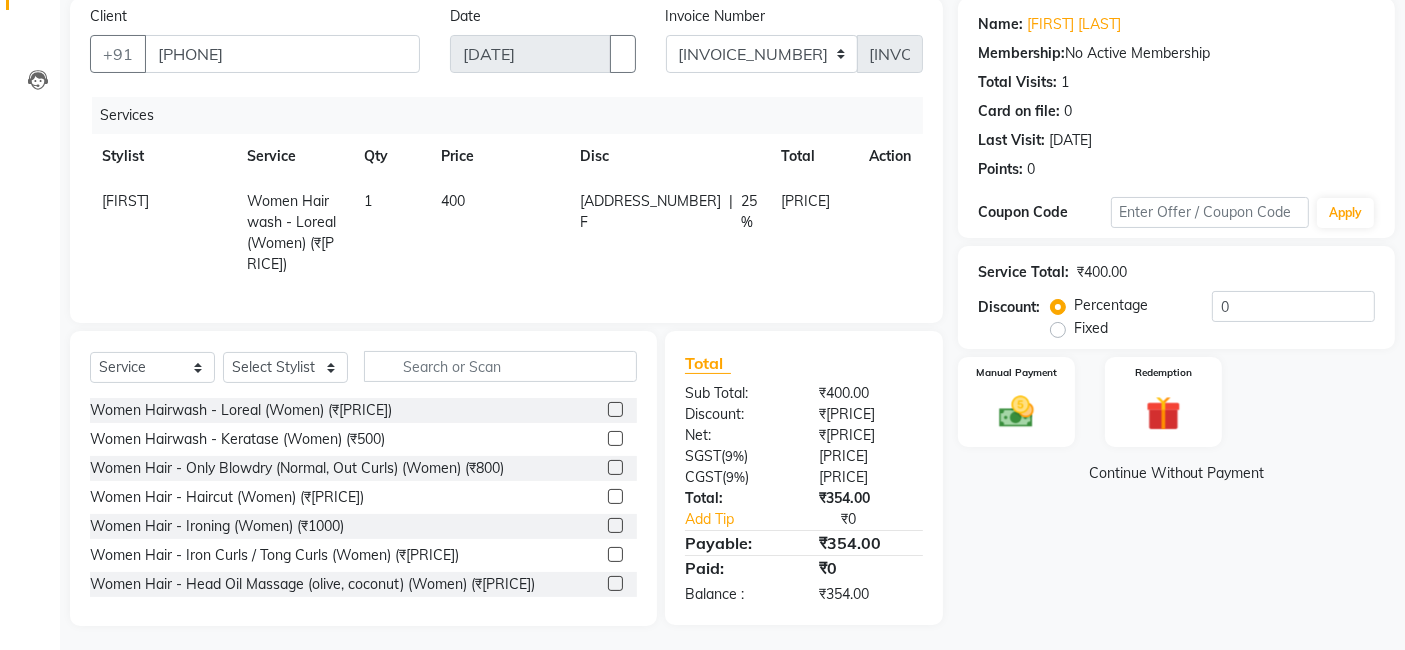 click on "100 F | 25 %" at bounding box center [668, 233] 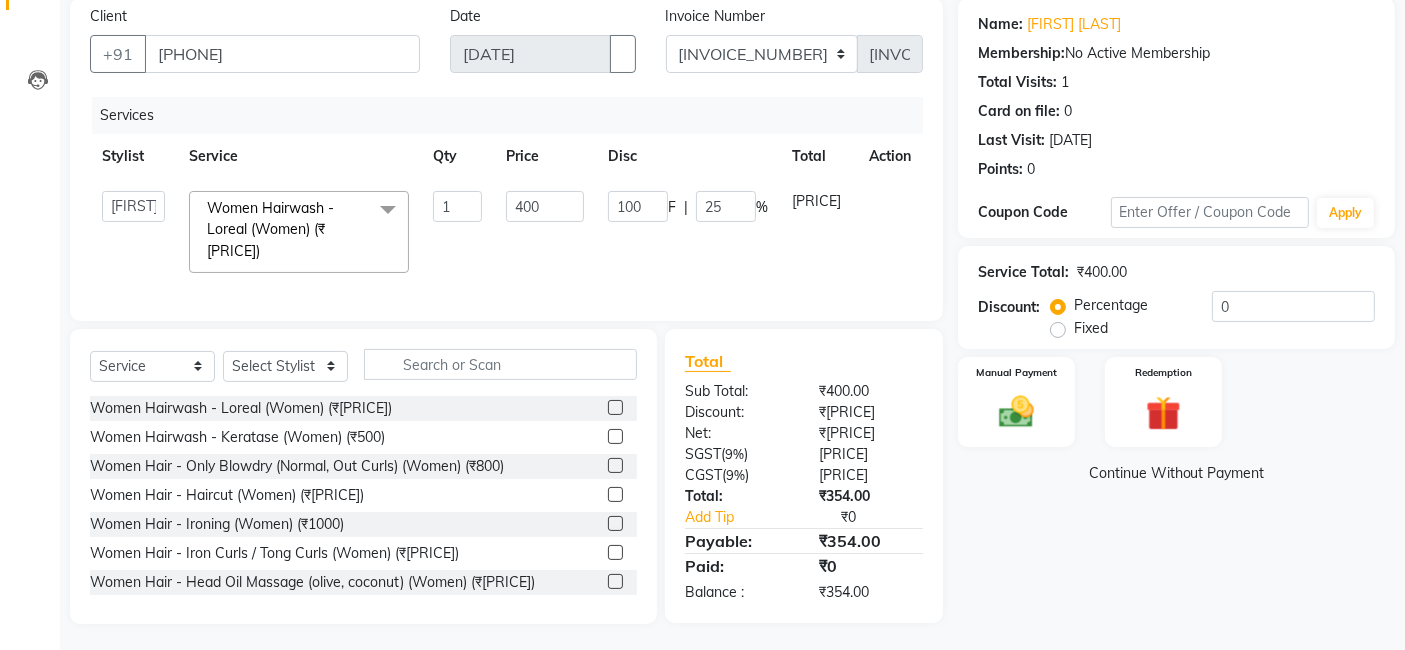 scroll, scrollTop: 150, scrollLeft: 0, axis: vertical 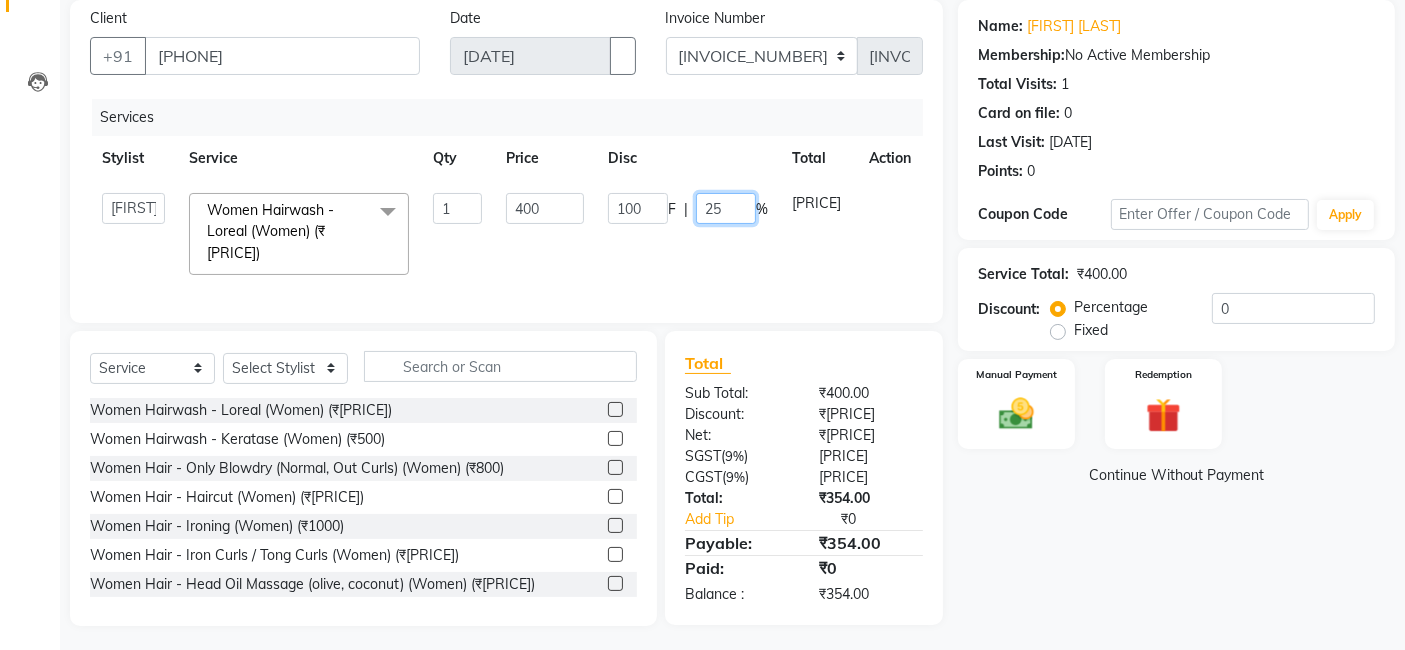 click on "25" at bounding box center [726, 208] 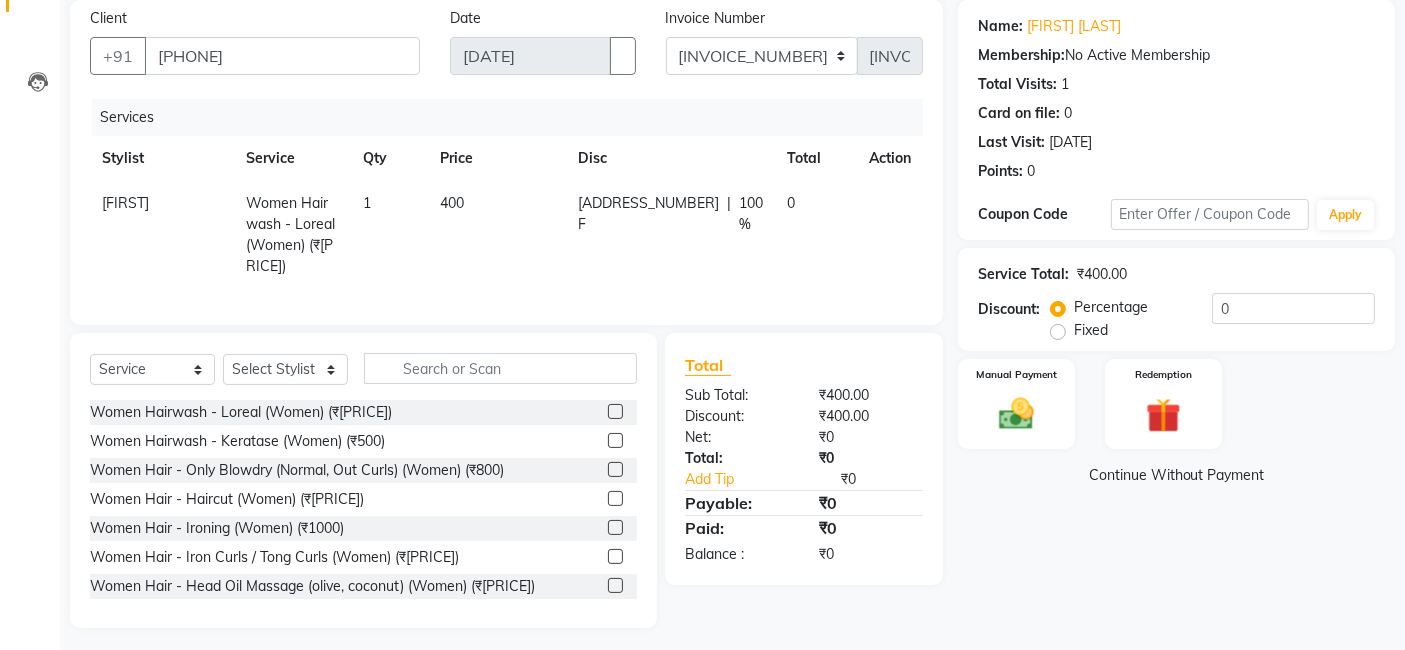 click on "400 F | 100 %" at bounding box center [670, 235] 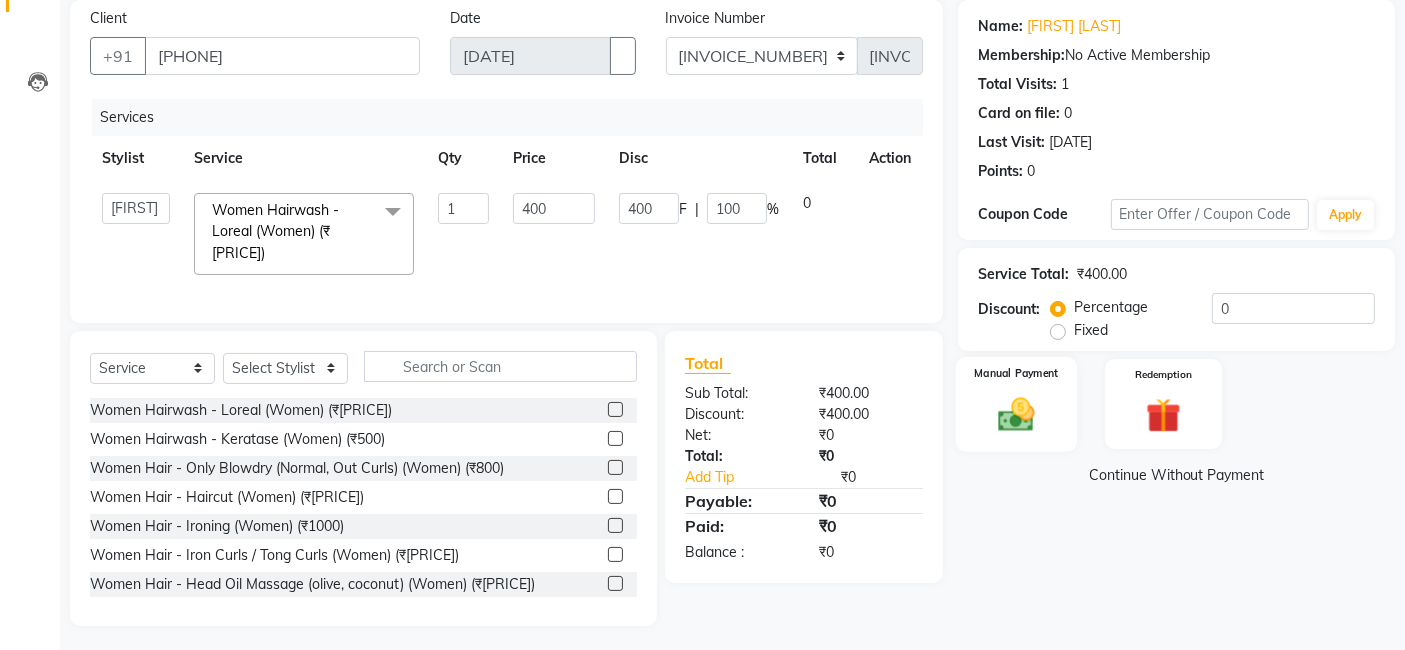 click at bounding box center (1017, 414) 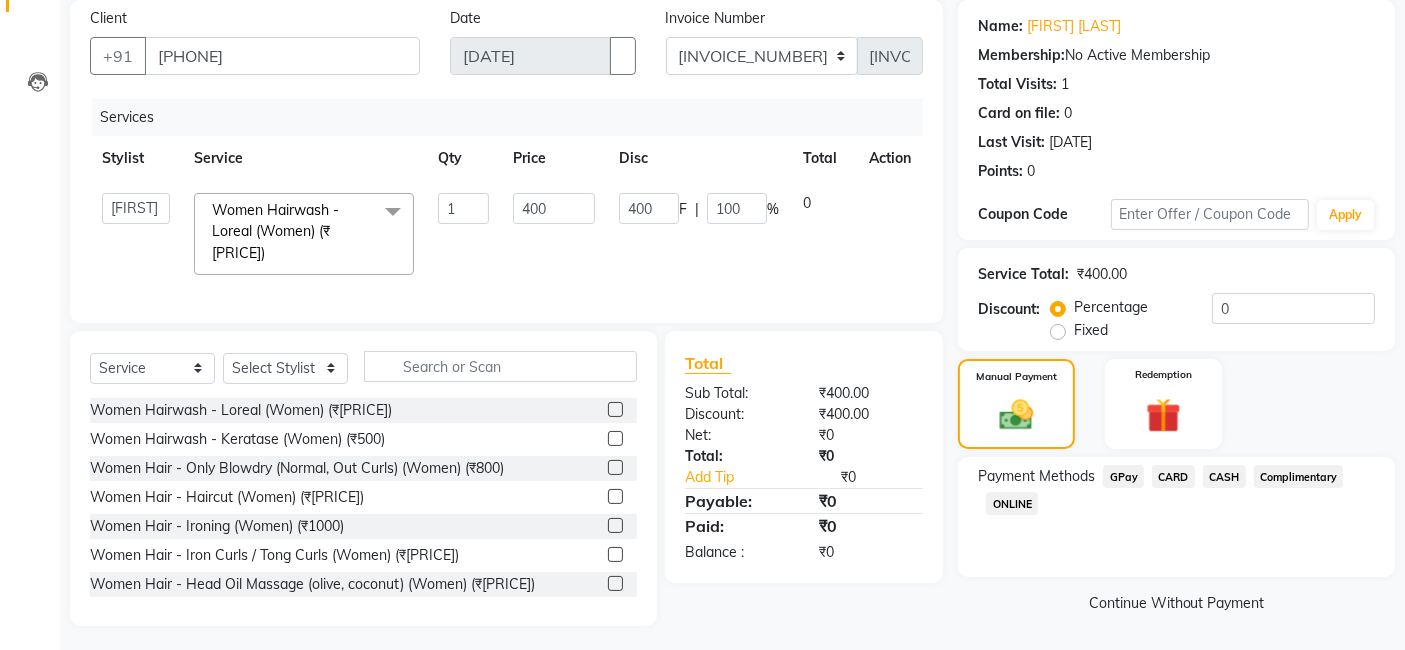 click on "Complimentary" at bounding box center (1123, 476) 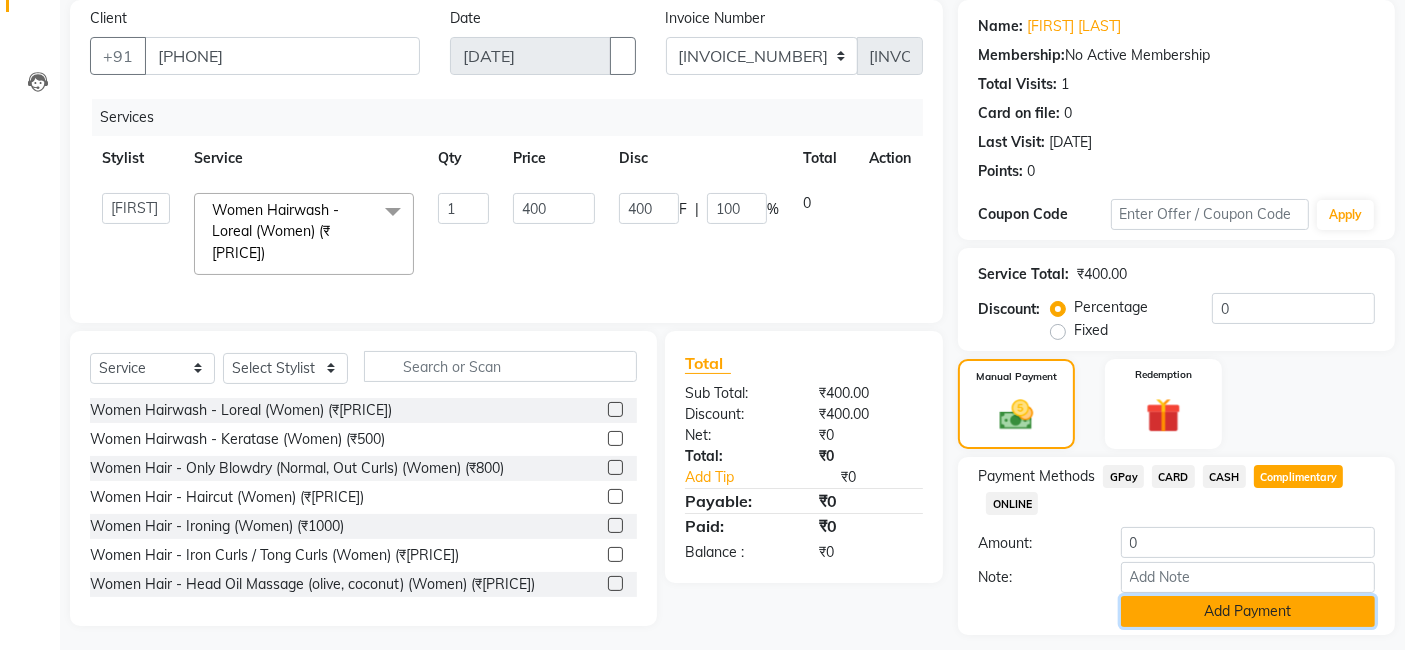 click on "Add Payment" at bounding box center (1248, 611) 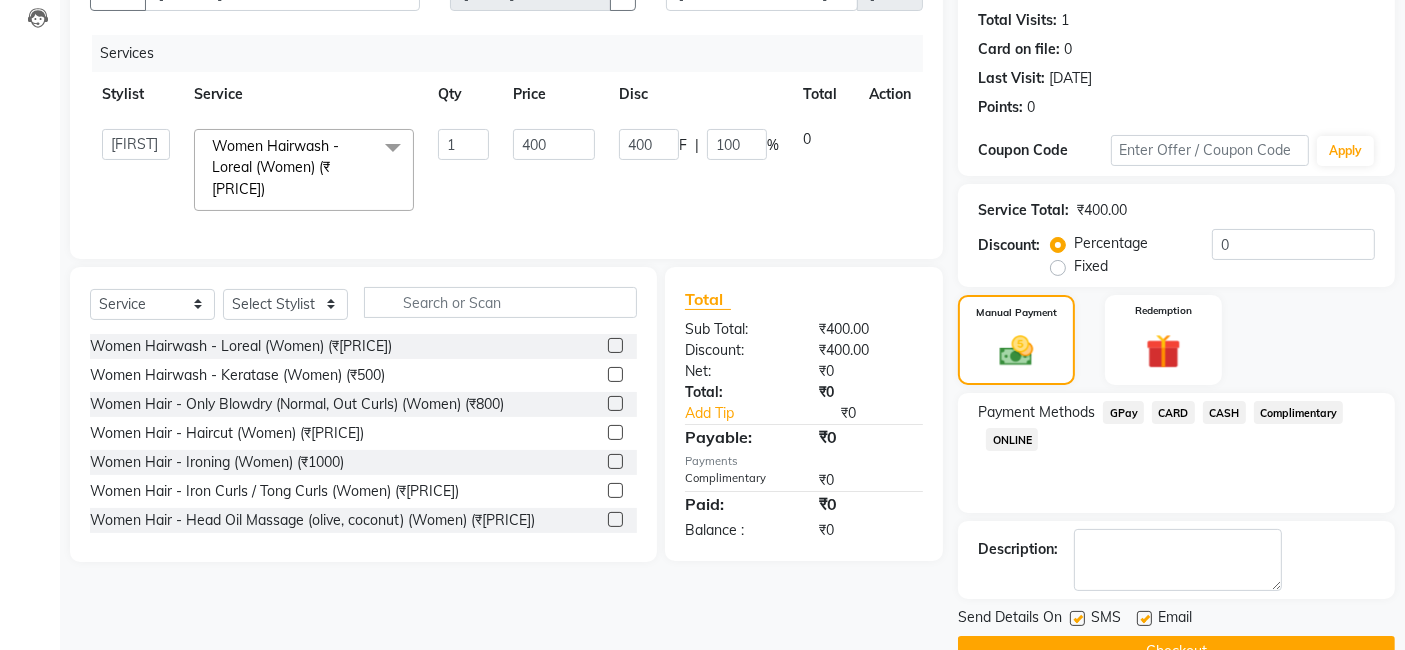 scroll, scrollTop: 266, scrollLeft: 0, axis: vertical 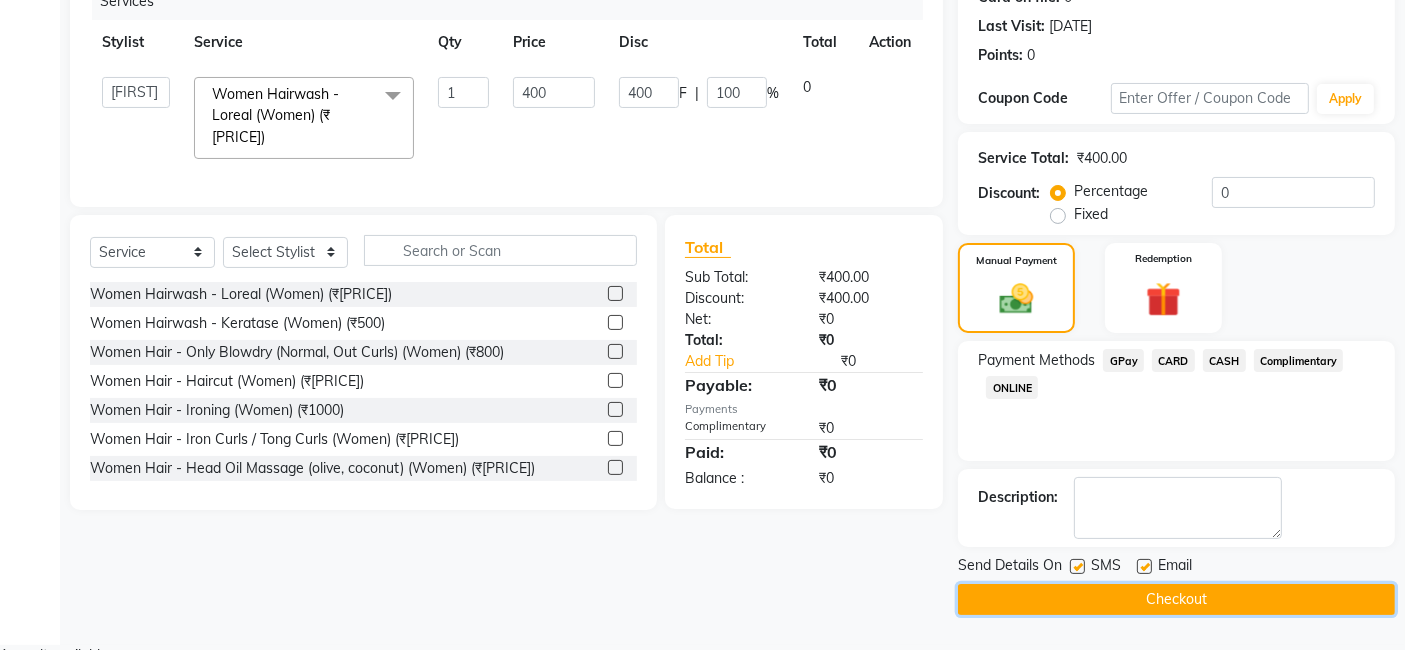 click on "Checkout" at bounding box center [1176, 599] 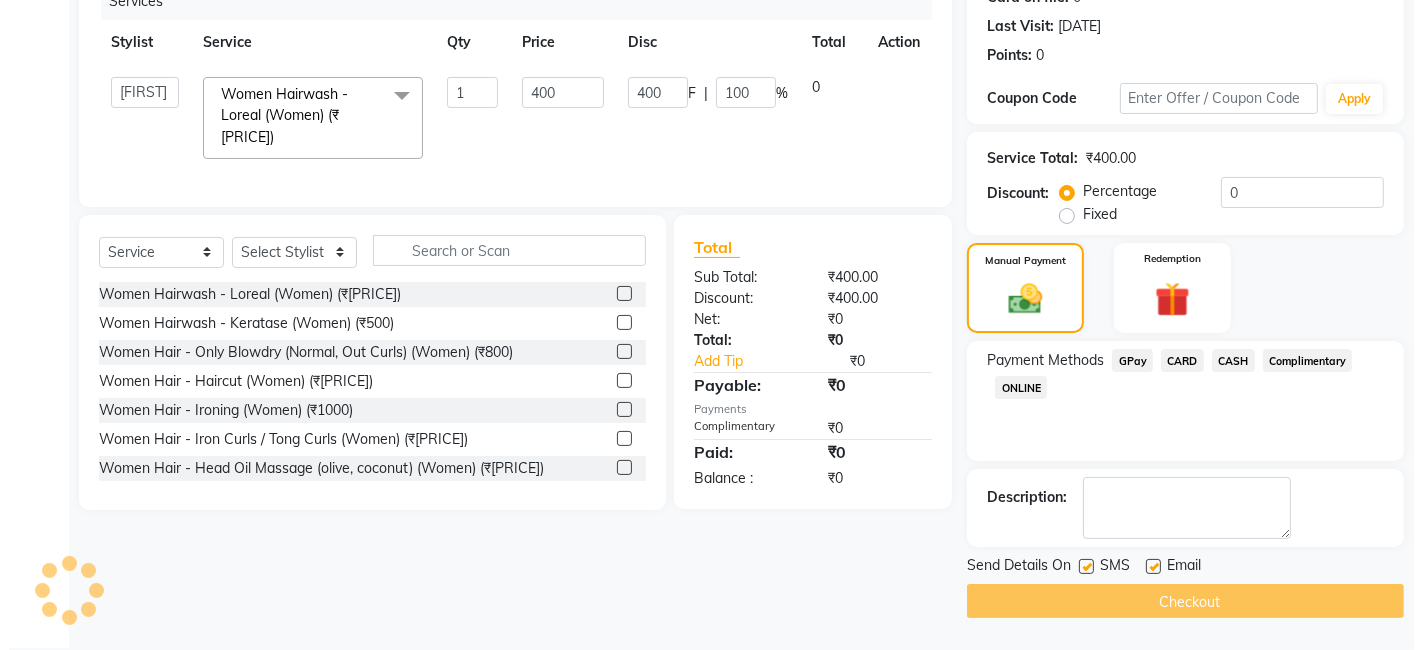 scroll, scrollTop: 0, scrollLeft: 0, axis: both 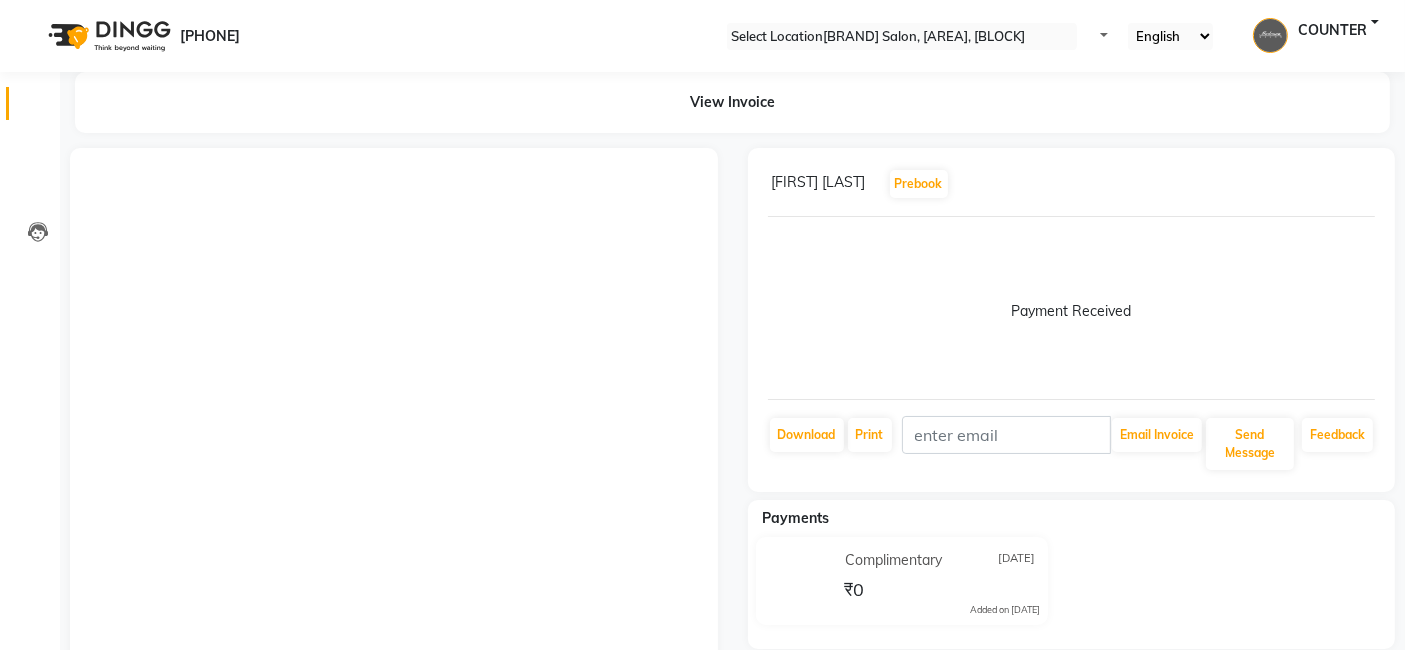 click at bounding box center [38, 108] 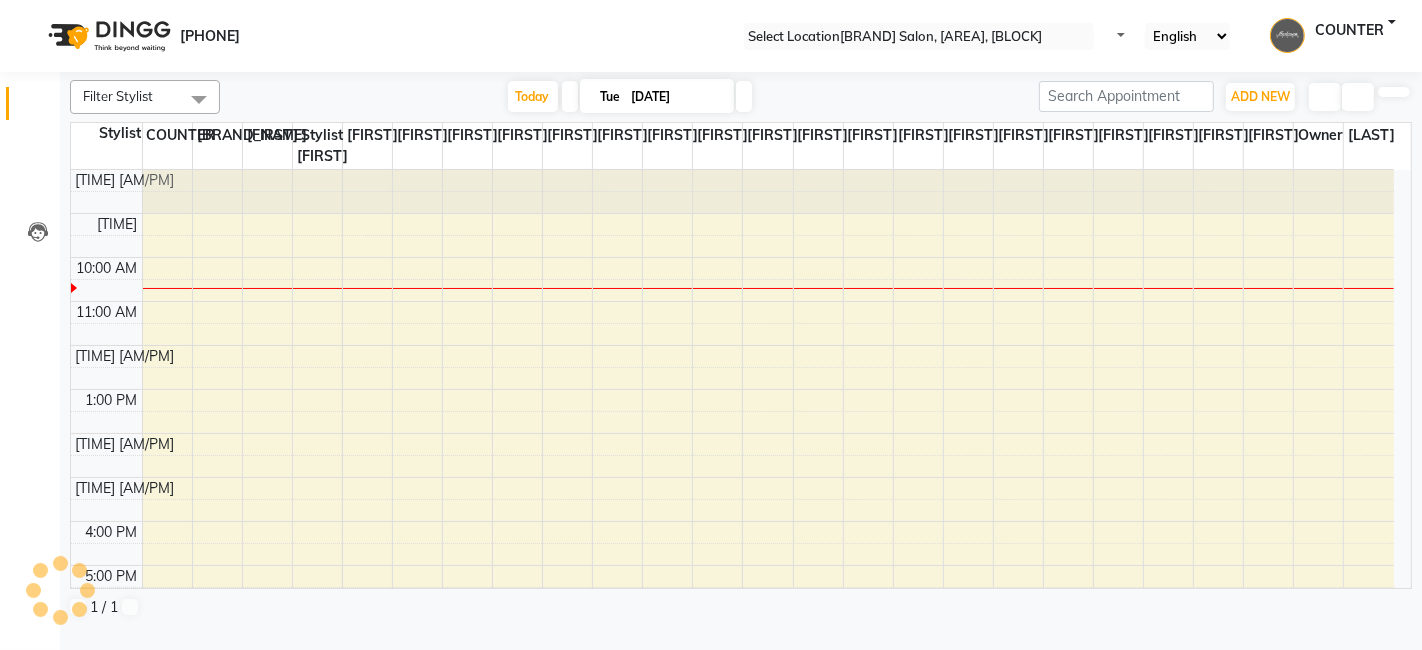 scroll, scrollTop: 0, scrollLeft: 0, axis: both 